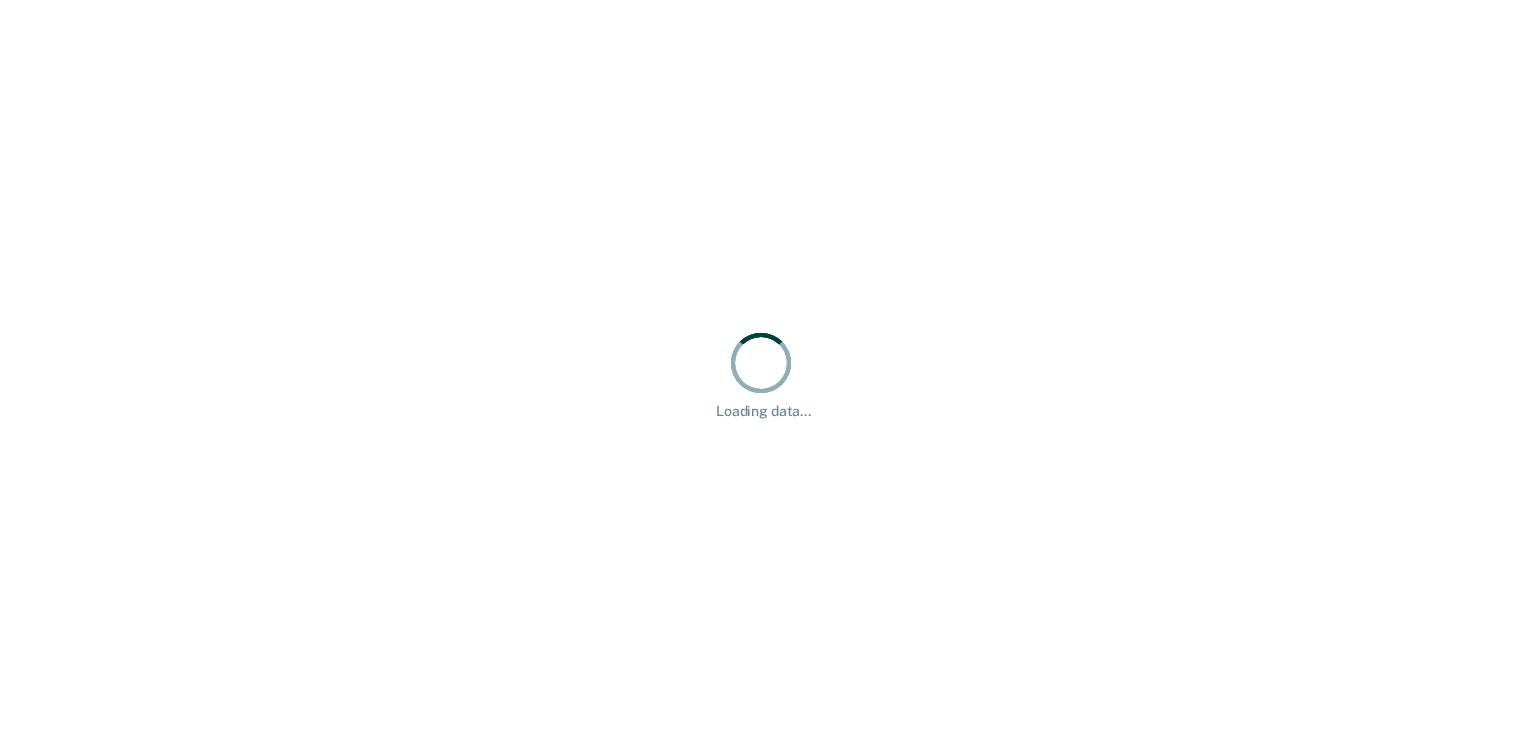 scroll, scrollTop: 0, scrollLeft: 0, axis: both 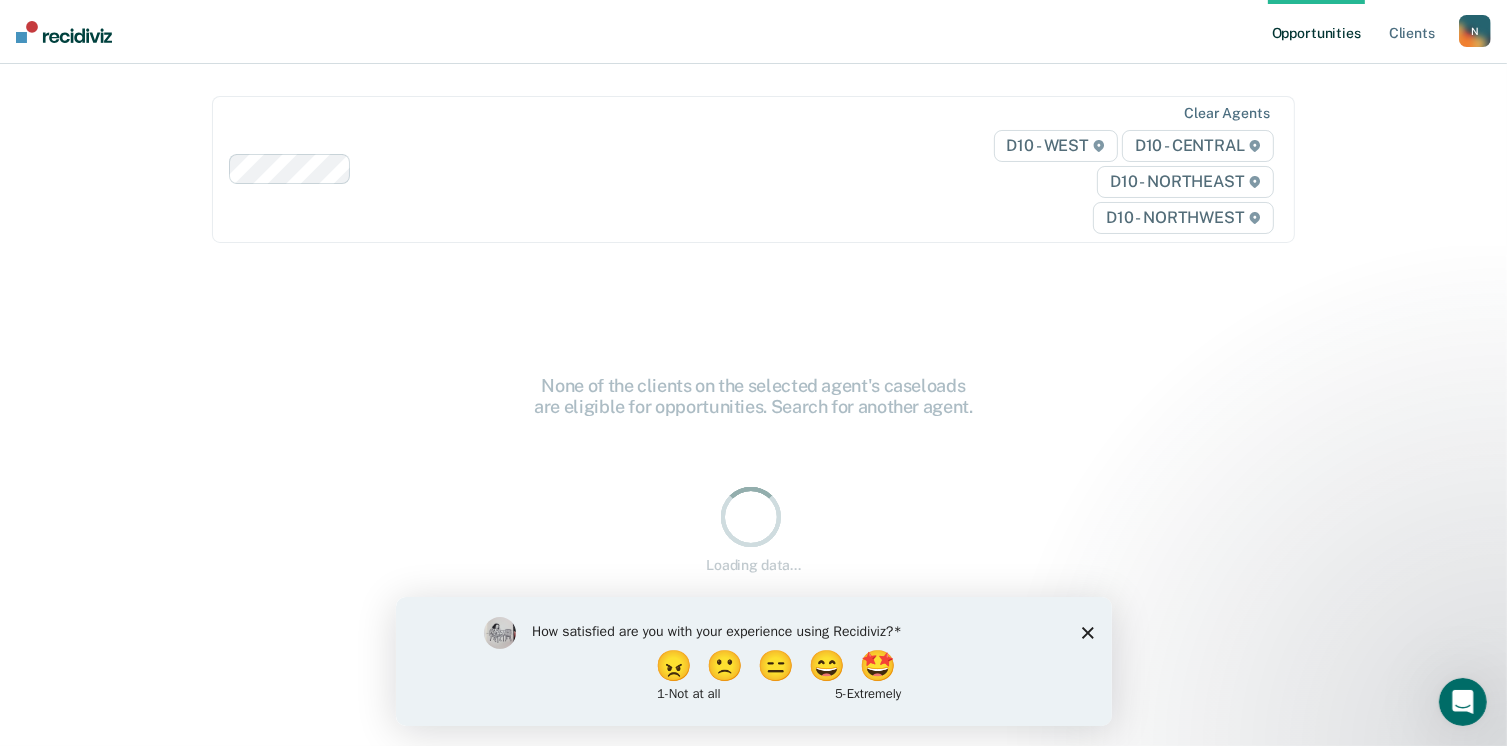click 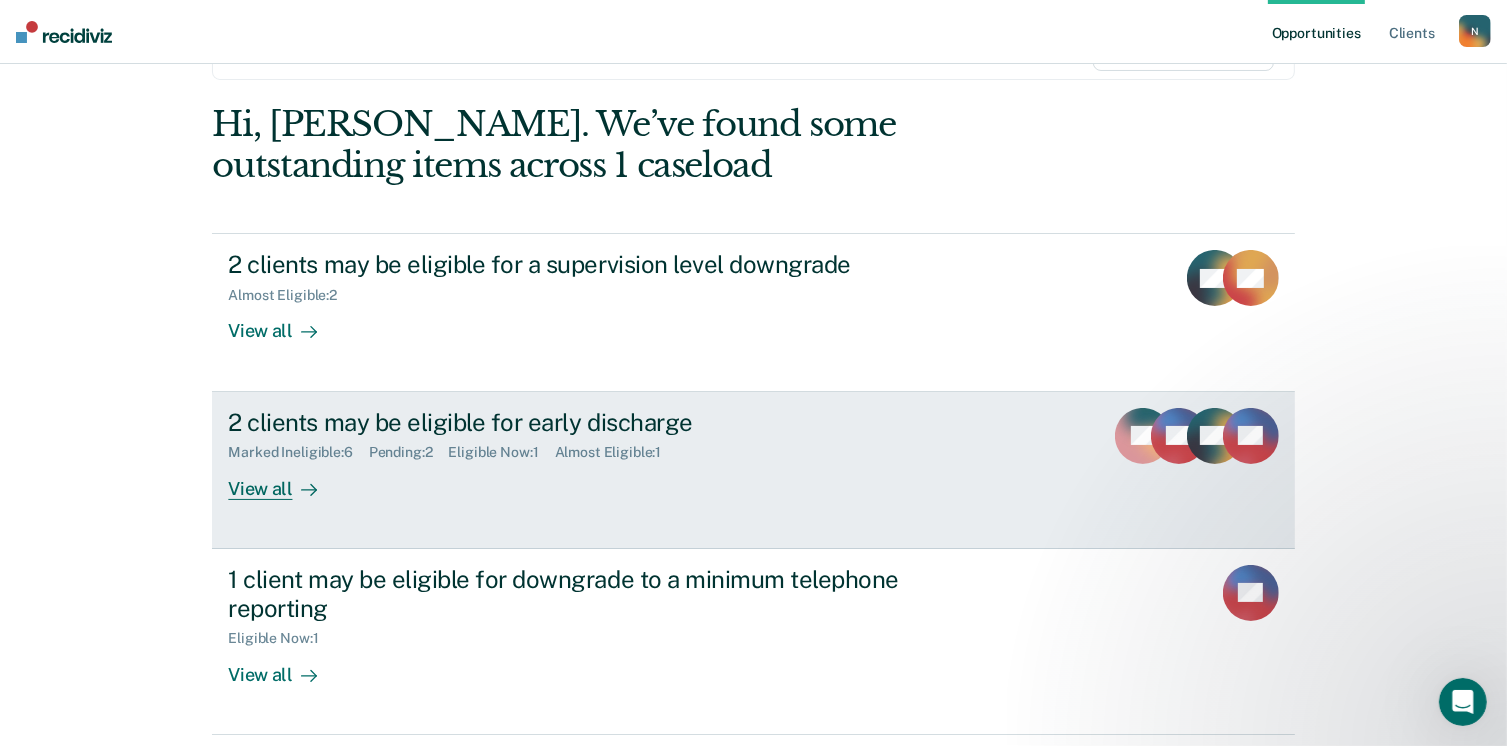 scroll, scrollTop: 272, scrollLeft: 0, axis: vertical 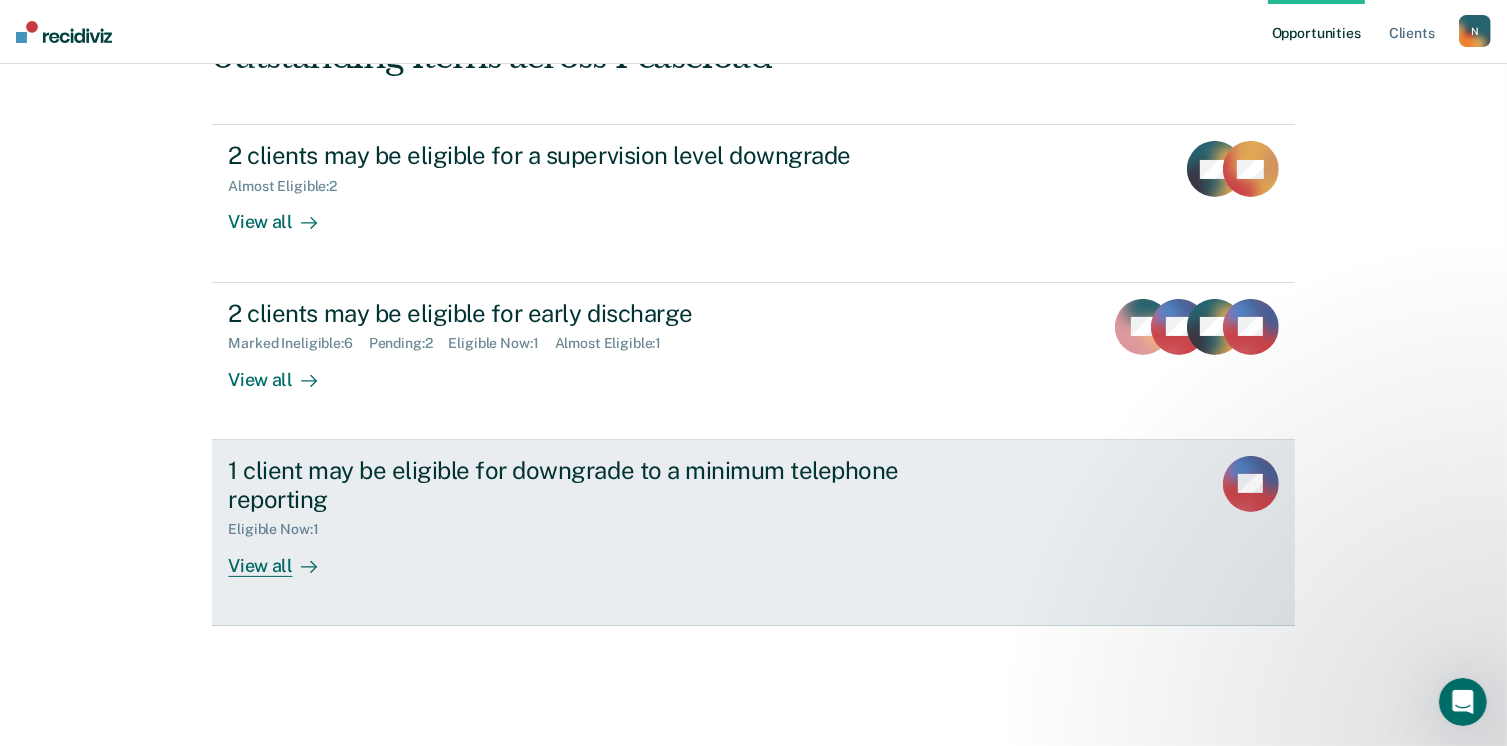 click on "View all" at bounding box center (284, 557) 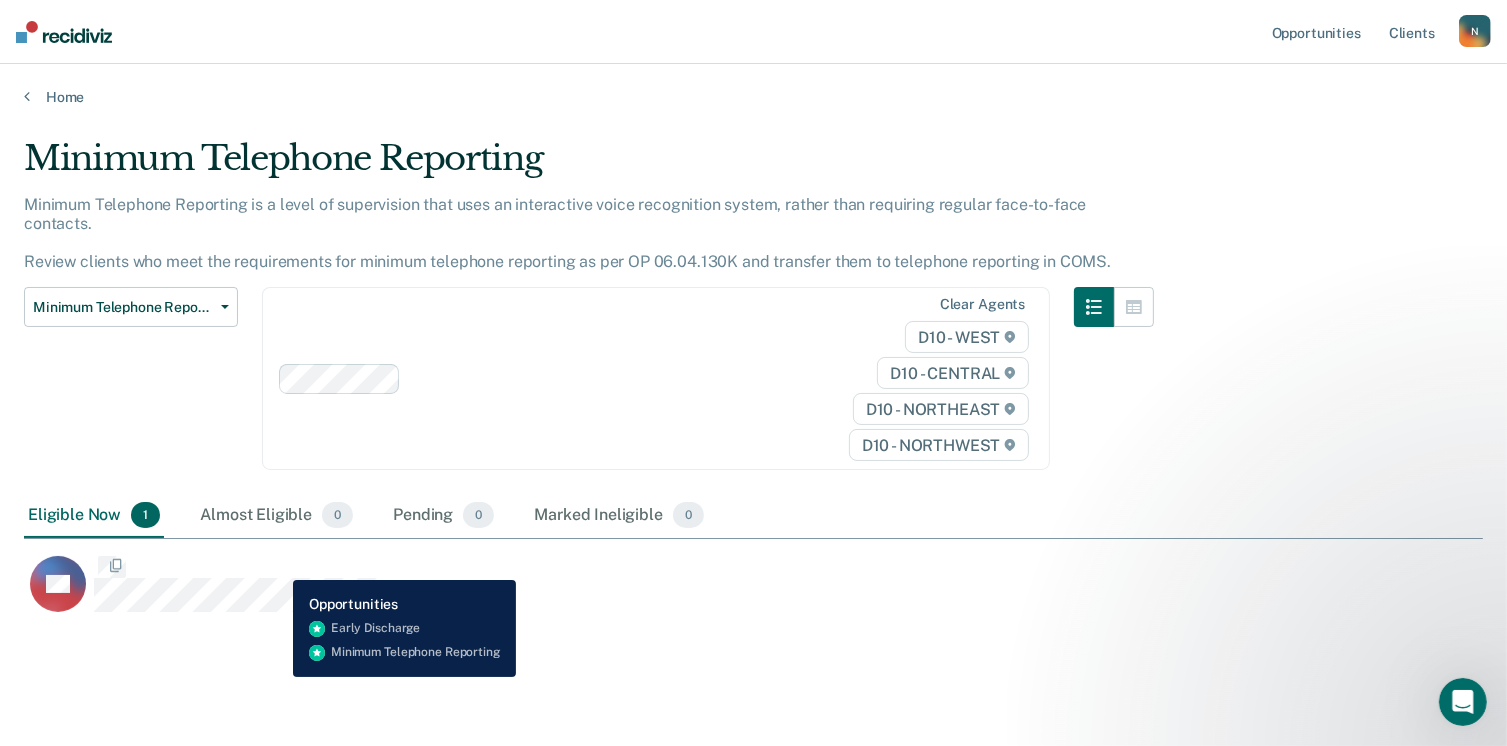 scroll, scrollTop: 16, scrollLeft: 16, axis: both 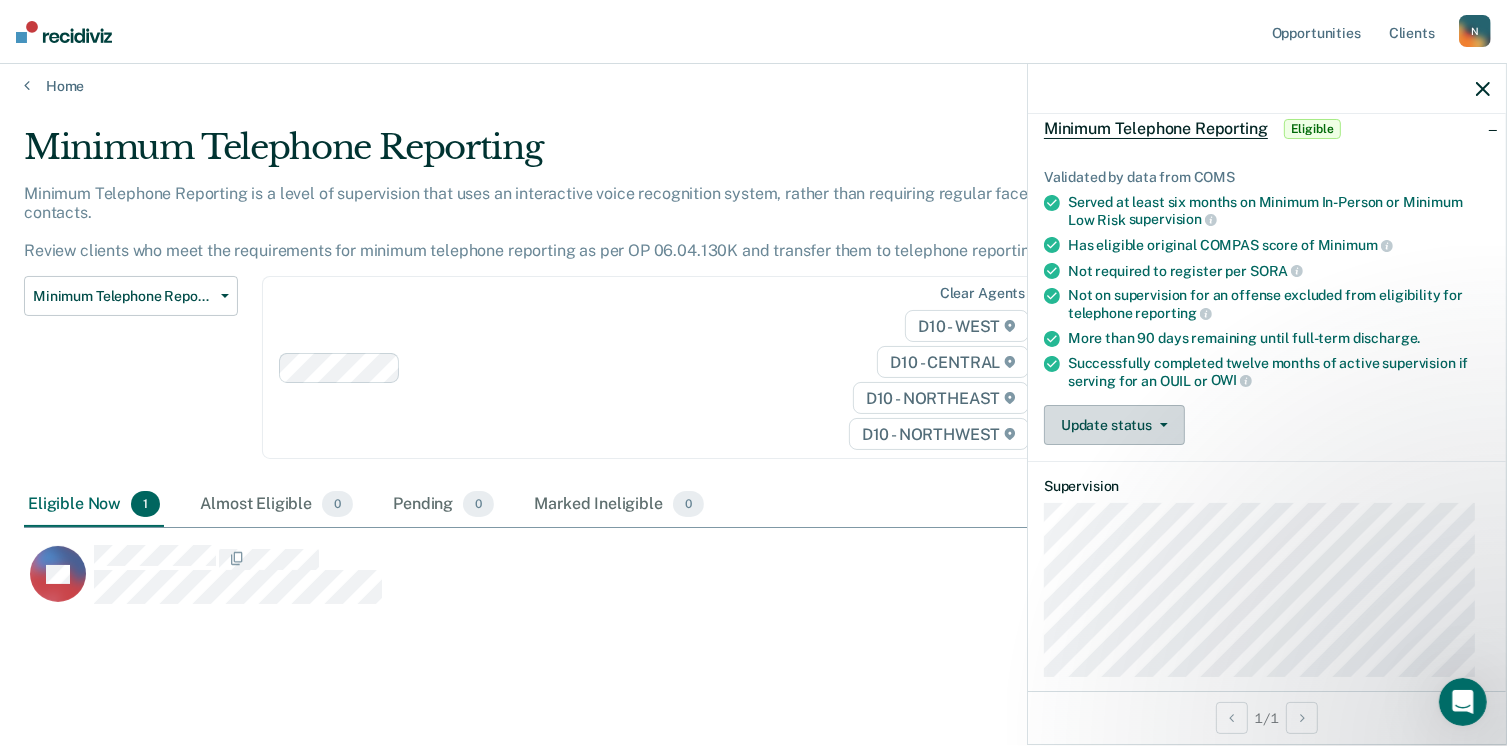 click on "Update status" at bounding box center [1114, 425] 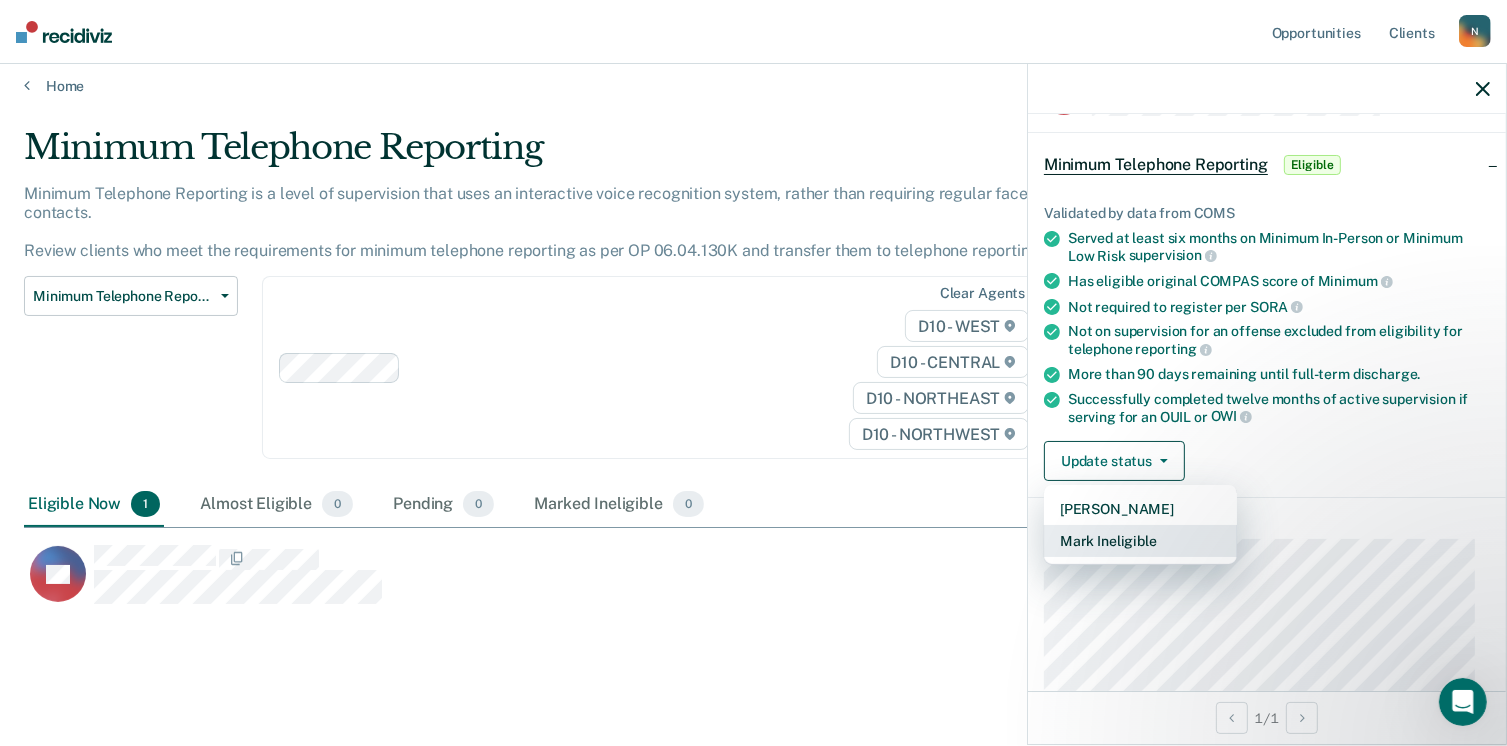 scroll, scrollTop: 0, scrollLeft: 0, axis: both 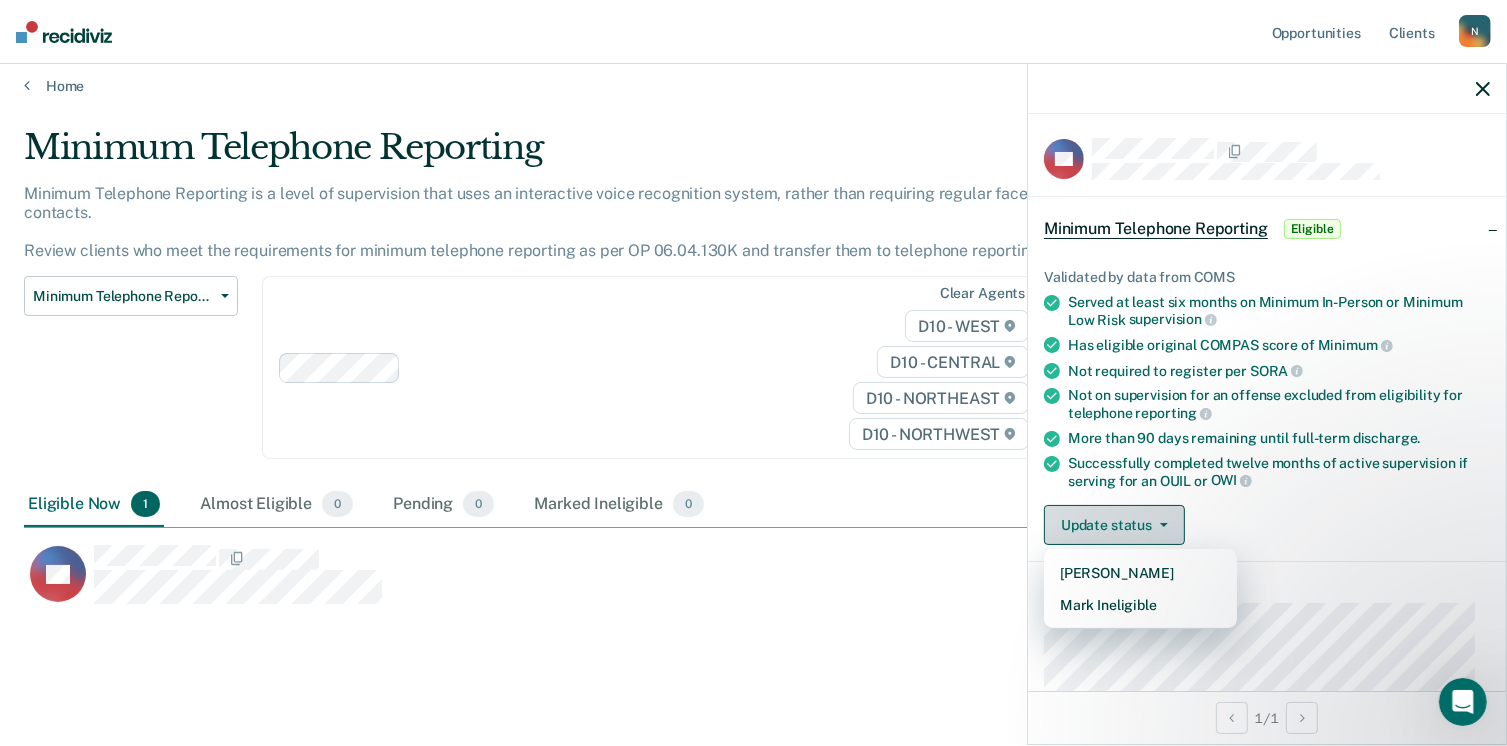 click on "Update status" at bounding box center [1114, 525] 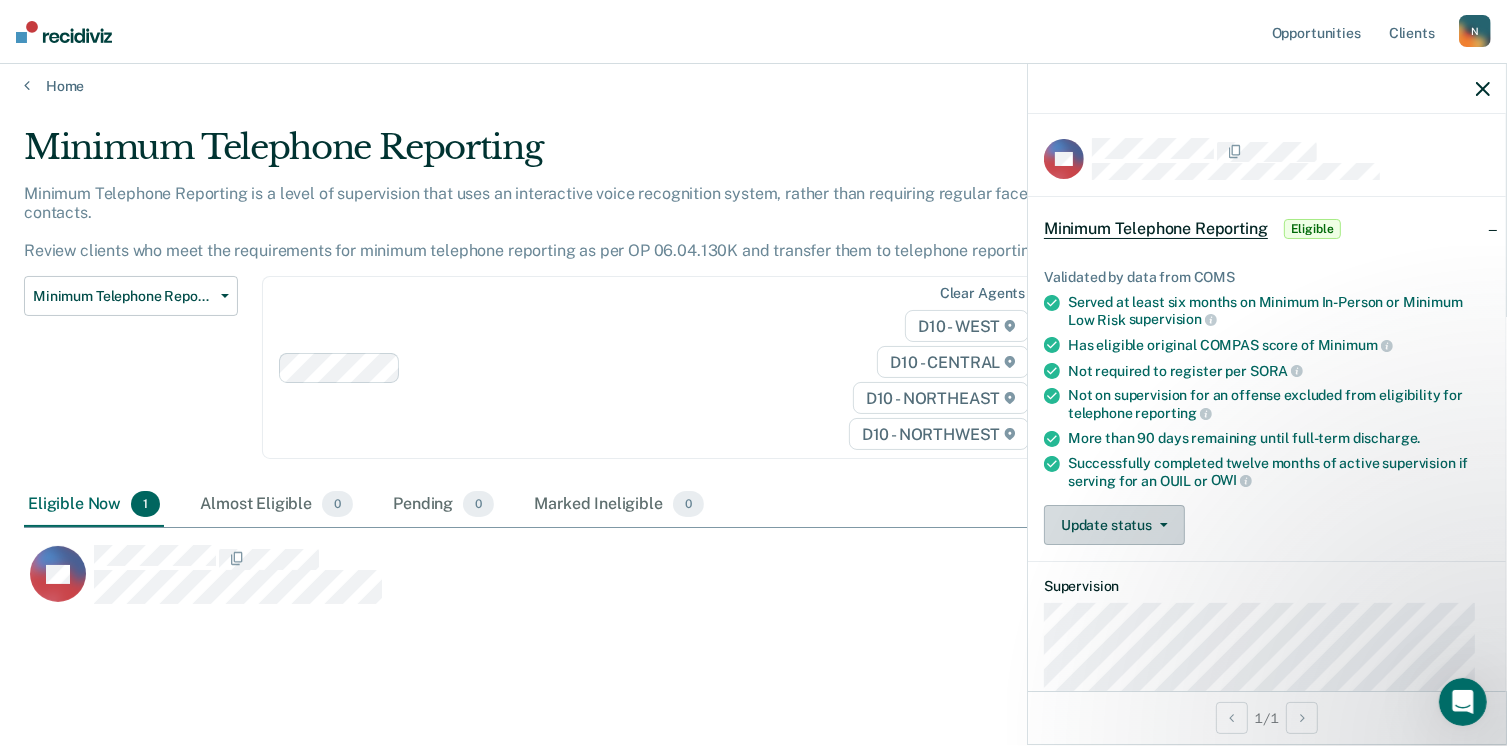 click on "Update status" at bounding box center (1114, 525) 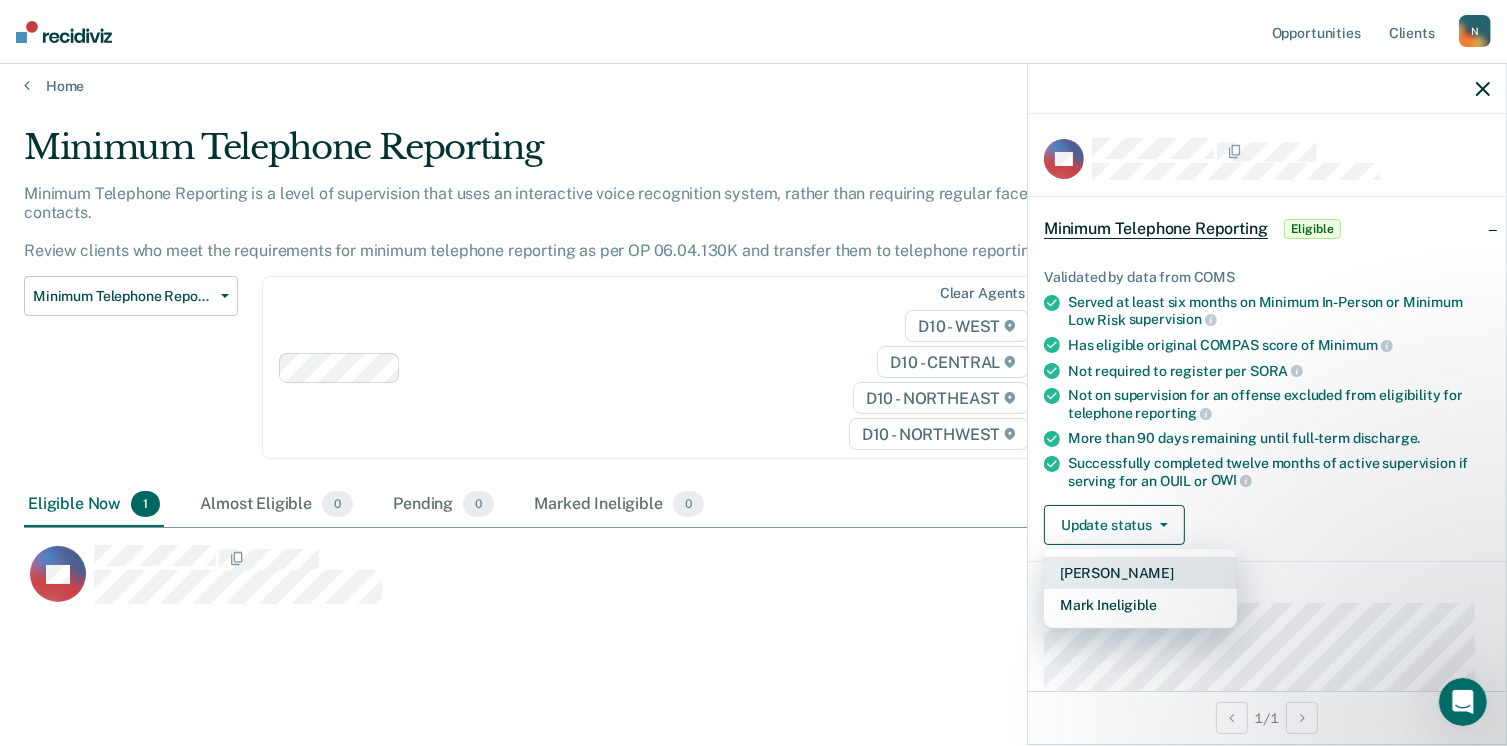click on "[PERSON_NAME]" at bounding box center (1140, 573) 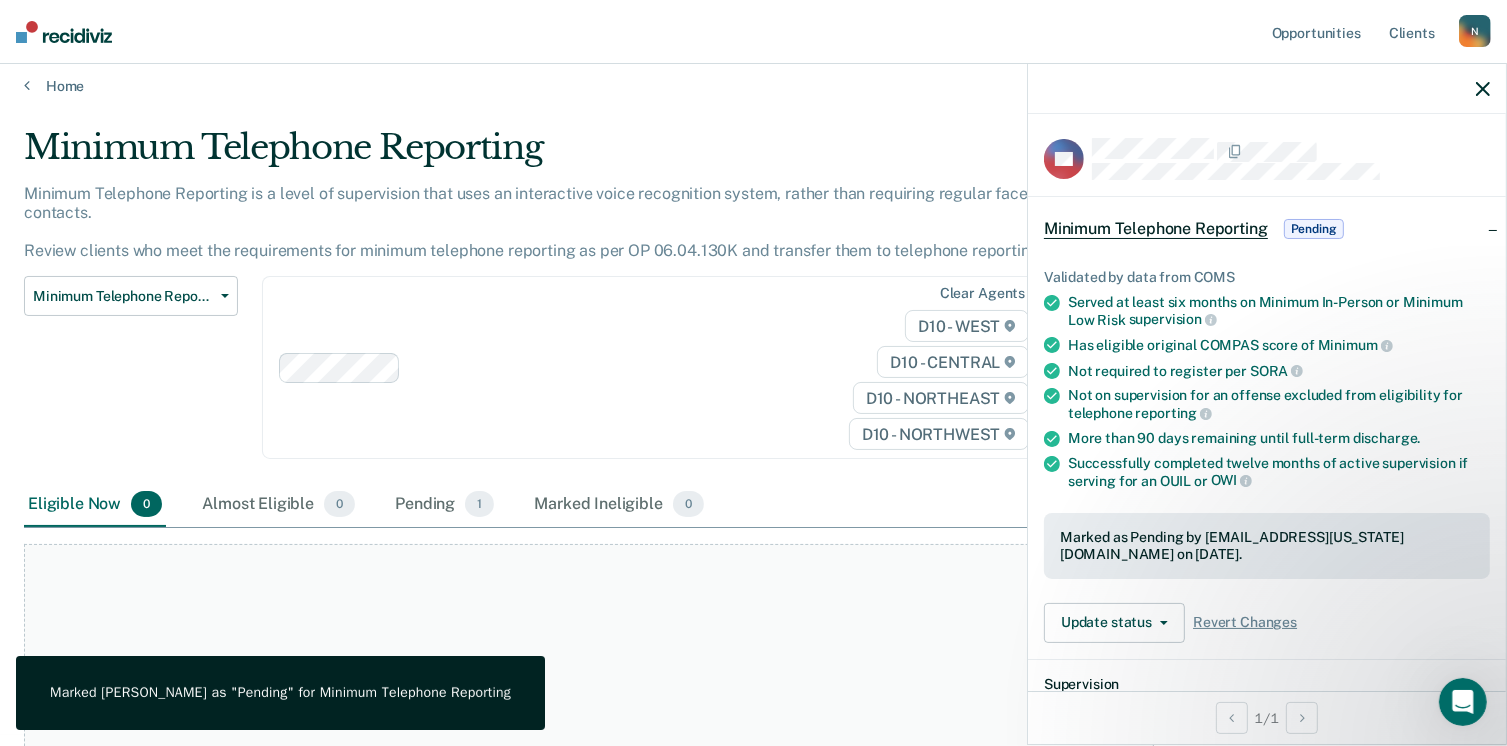 click on "Minimum Telephone Reporting Classification Review Early Discharge Minimum Telephone Reporting Overdue for Discharge Supervision Level Mismatch" at bounding box center (131, 379) 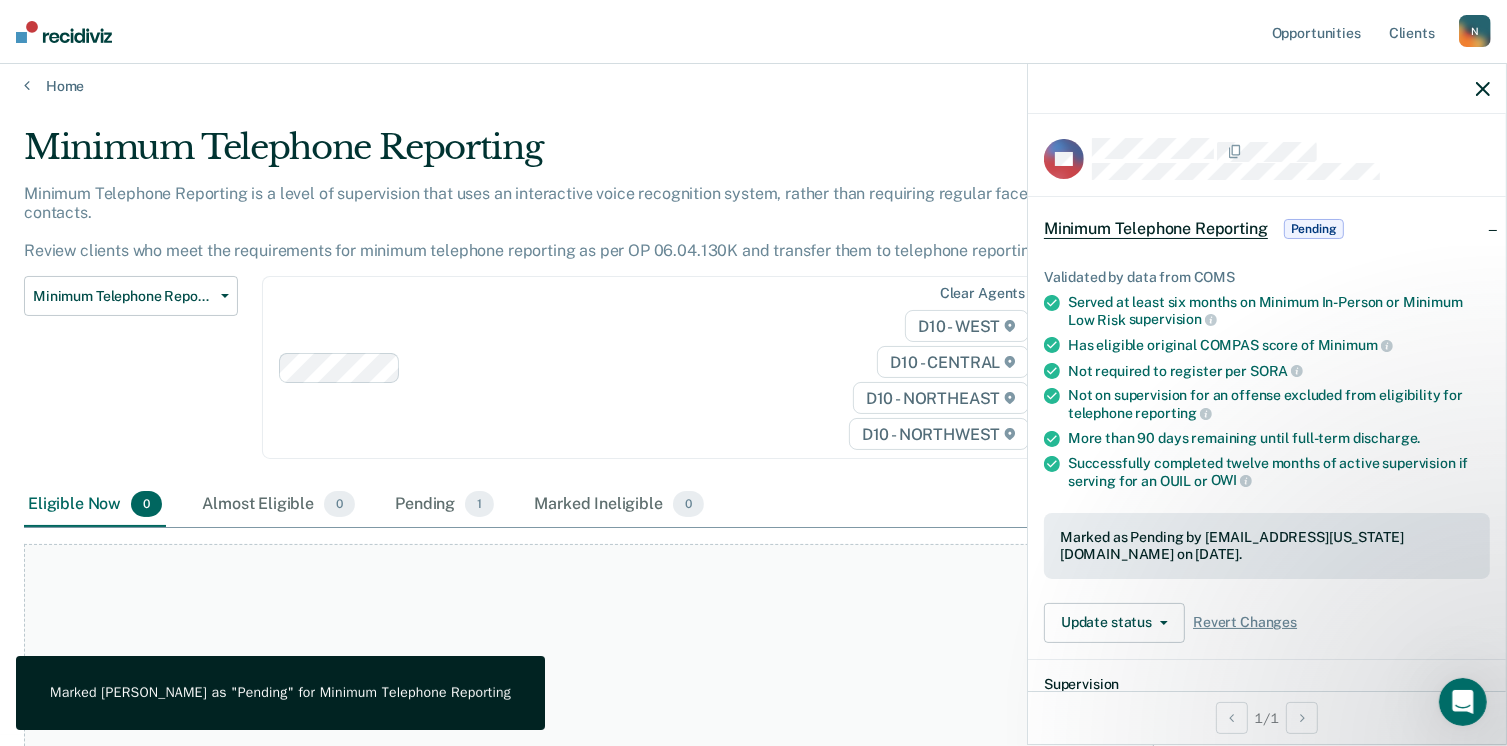 click at bounding box center (1267, 89) 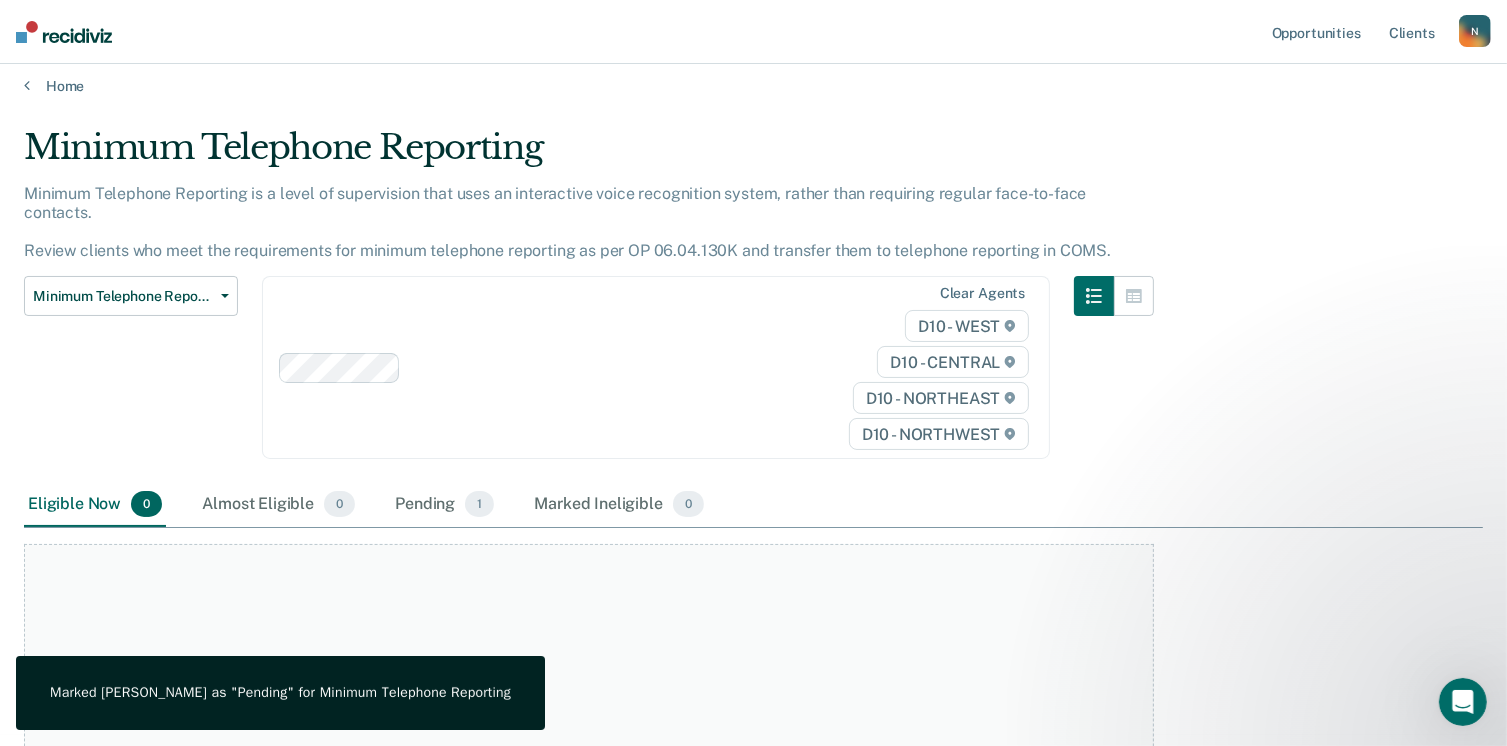 scroll, scrollTop: 0, scrollLeft: 0, axis: both 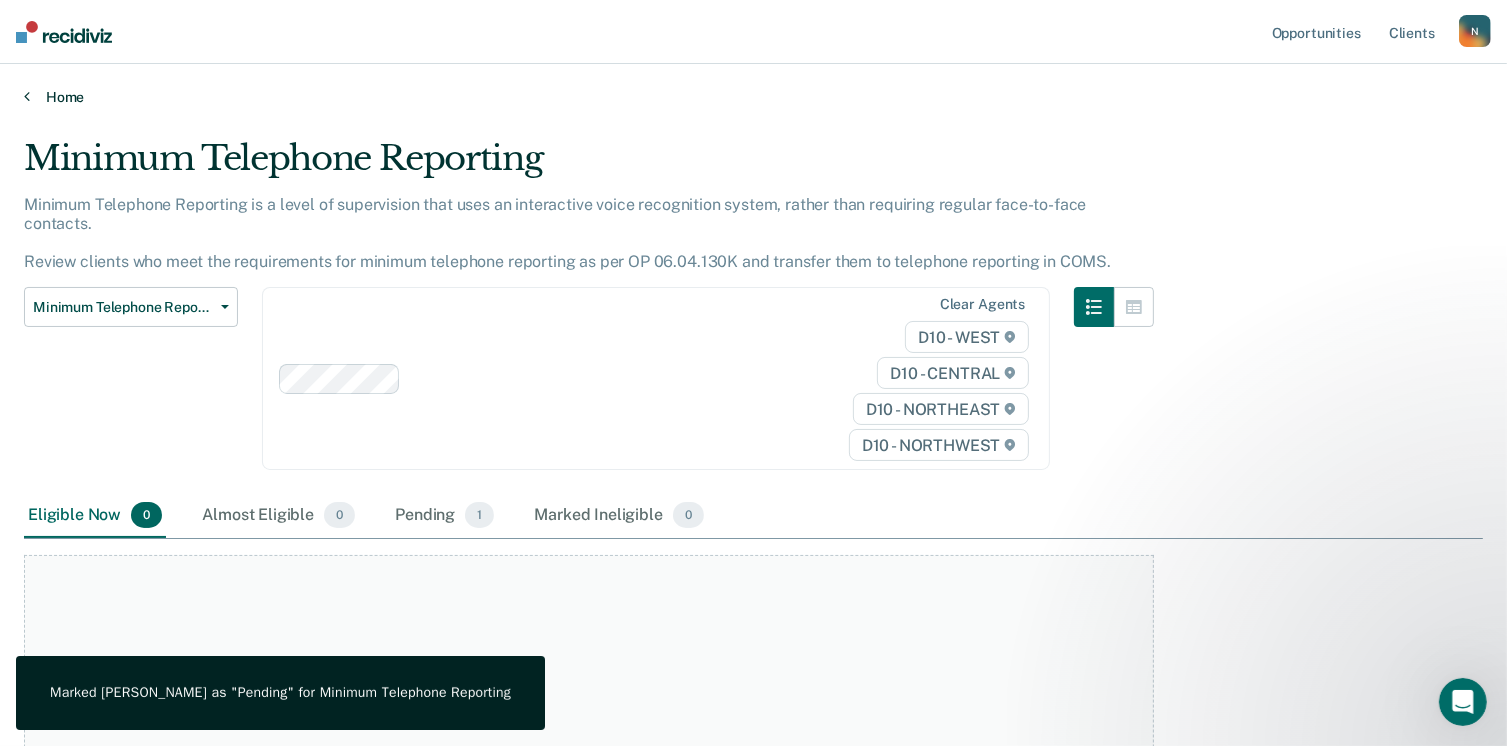 click on "Home" at bounding box center [753, 97] 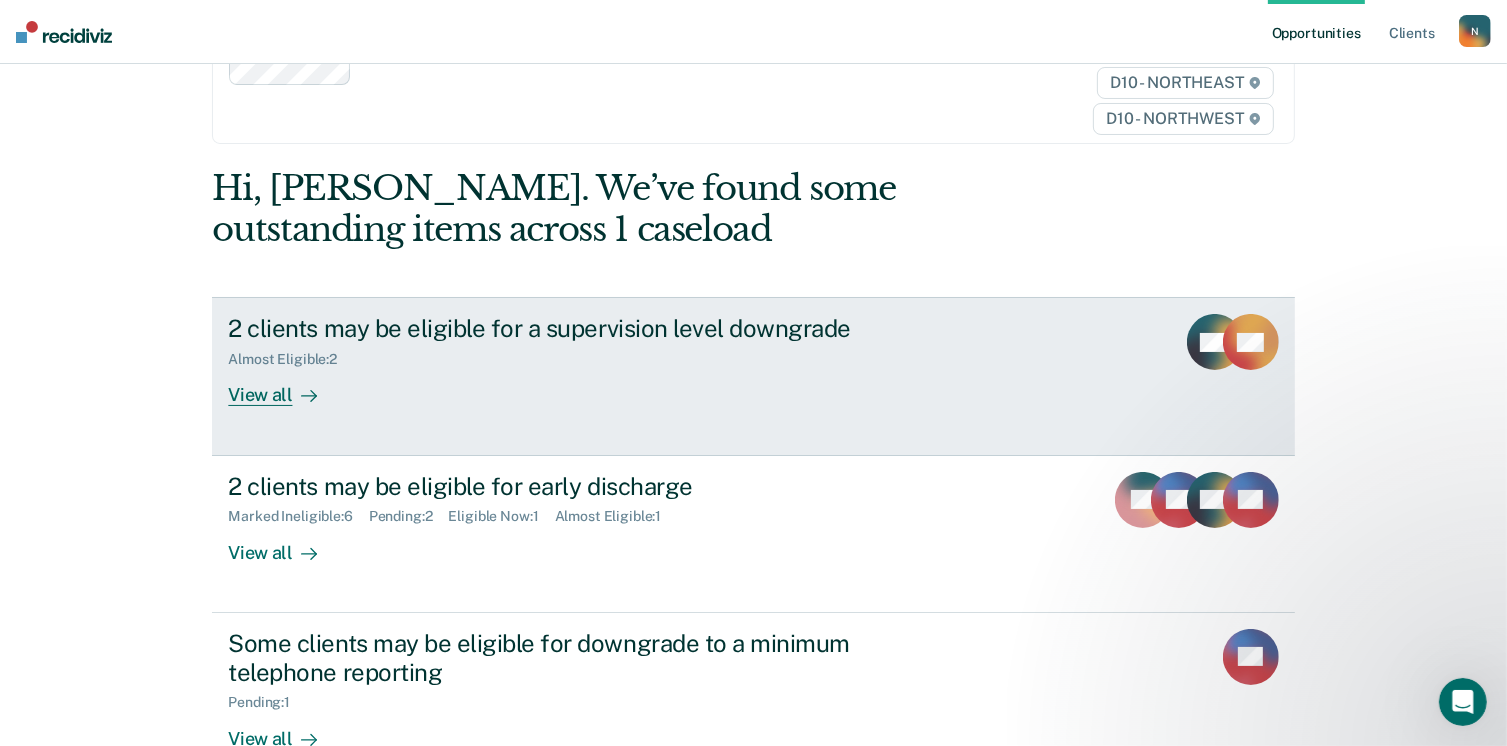 scroll, scrollTop: 100, scrollLeft: 0, axis: vertical 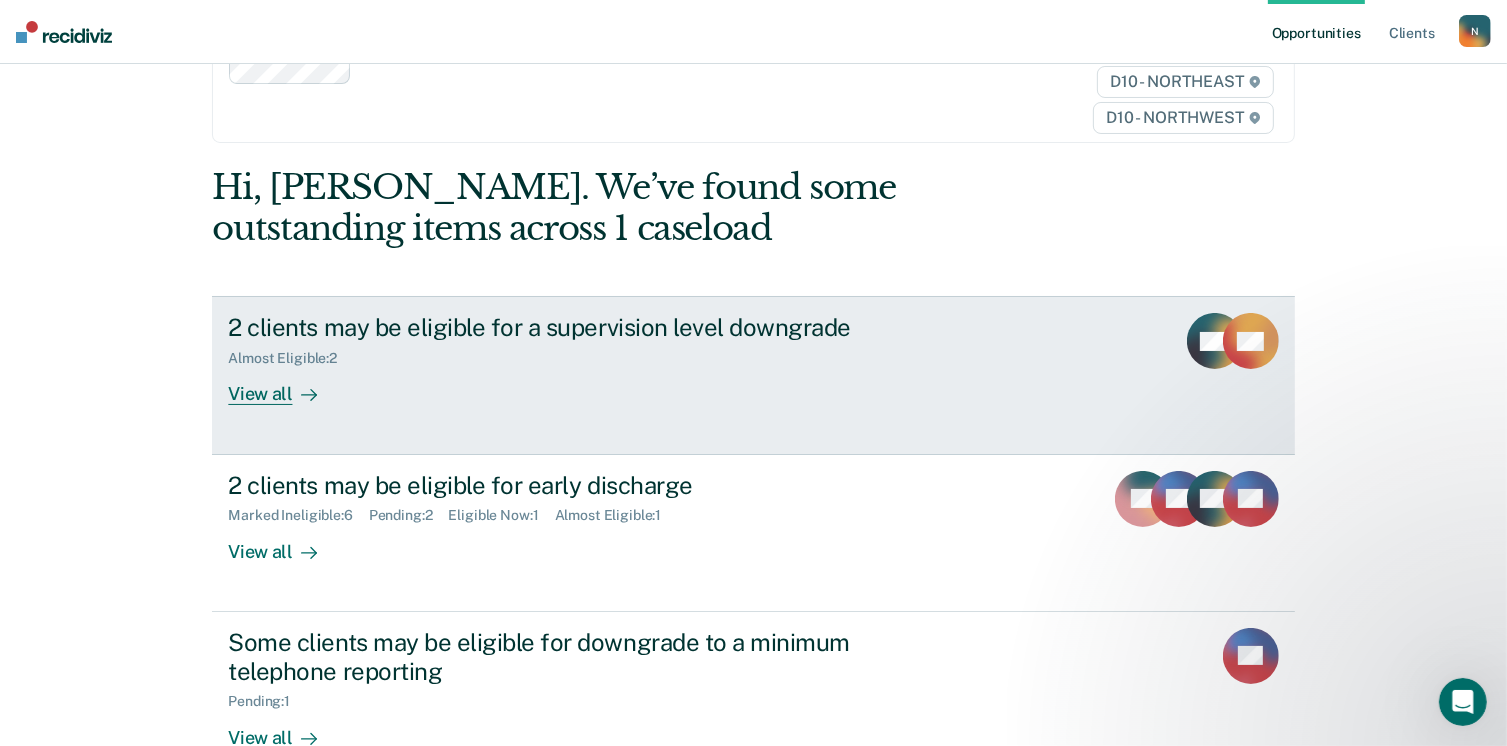 click on "View all" at bounding box center (284, 386) 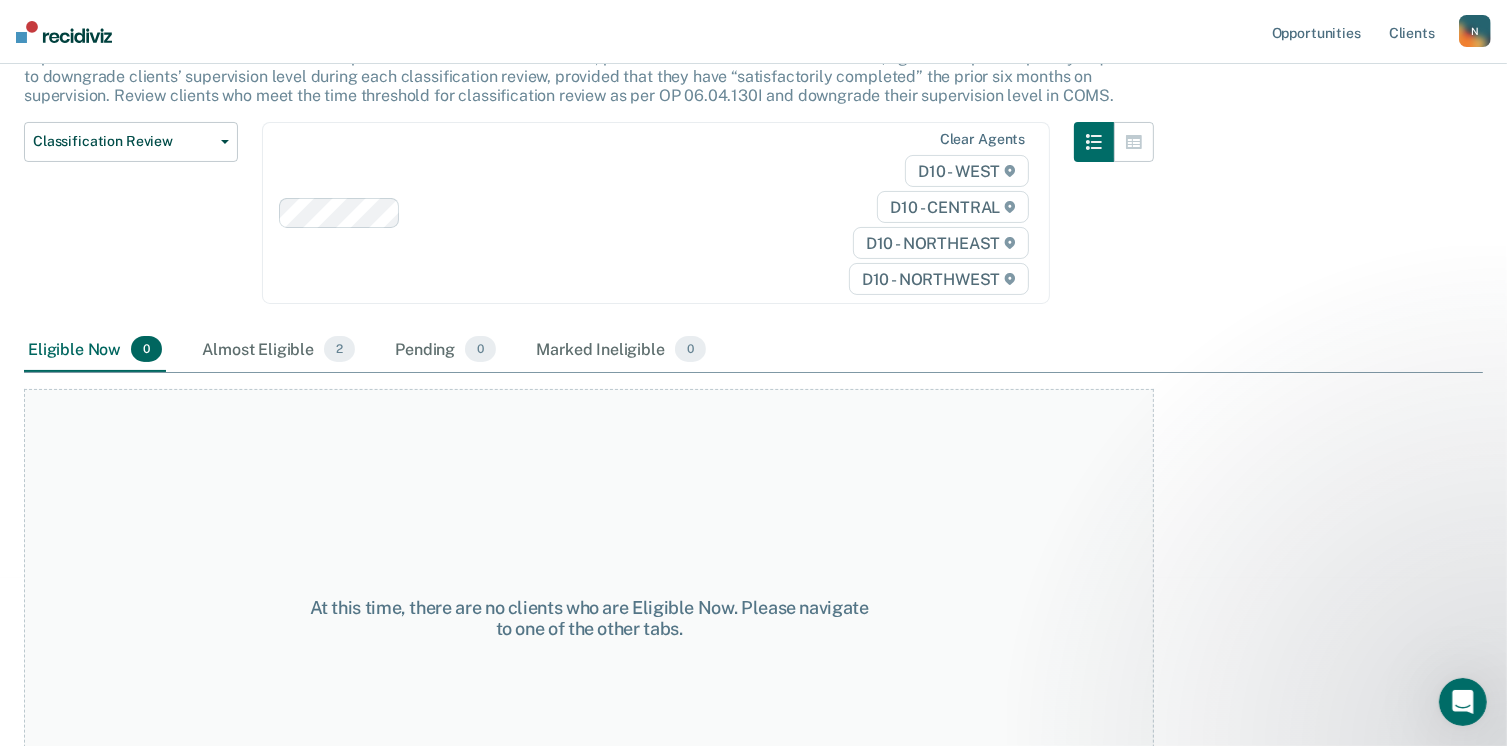 scroll, scrollTop: 82, scrollLeft: 0, axis: vertical 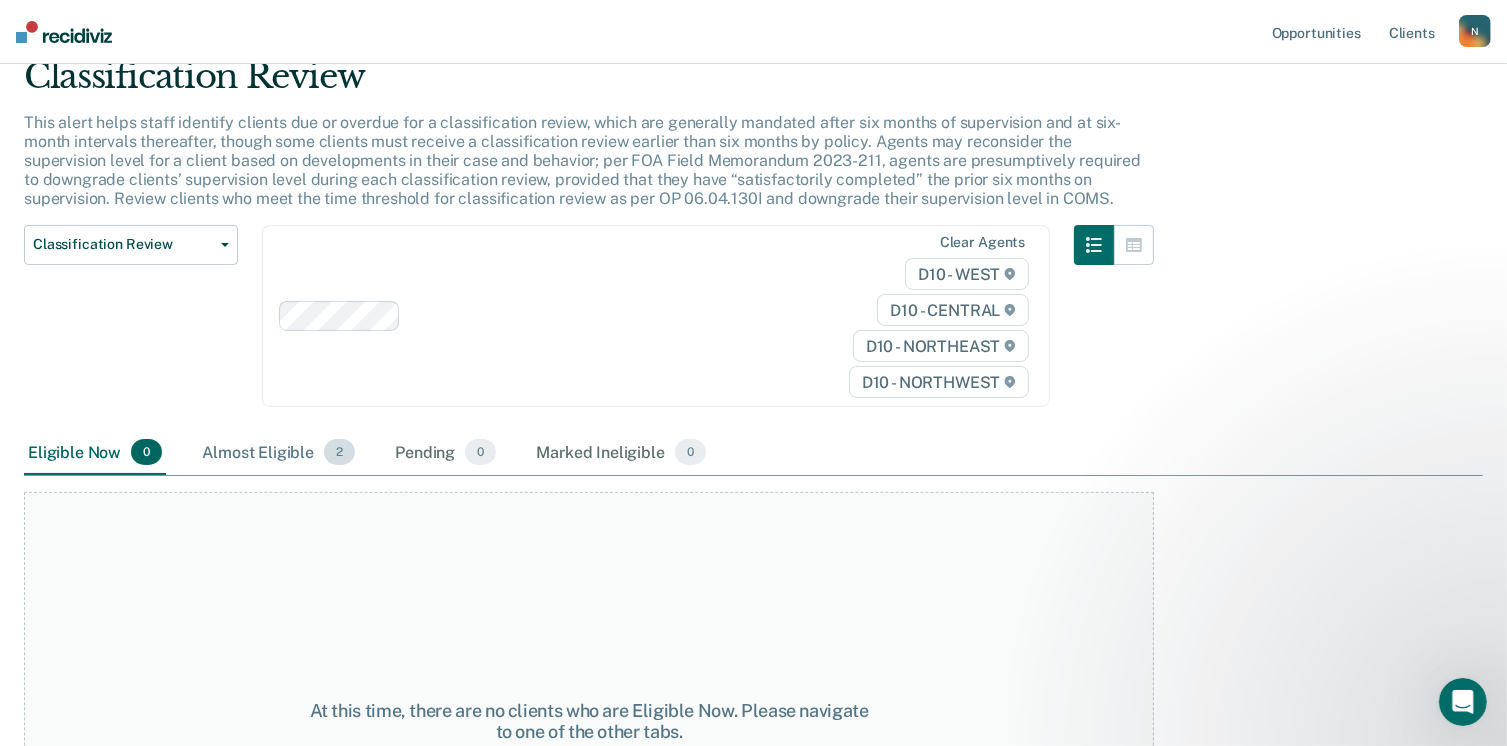 click on "Almost Eligible 2" at bounding box center (278, 453) 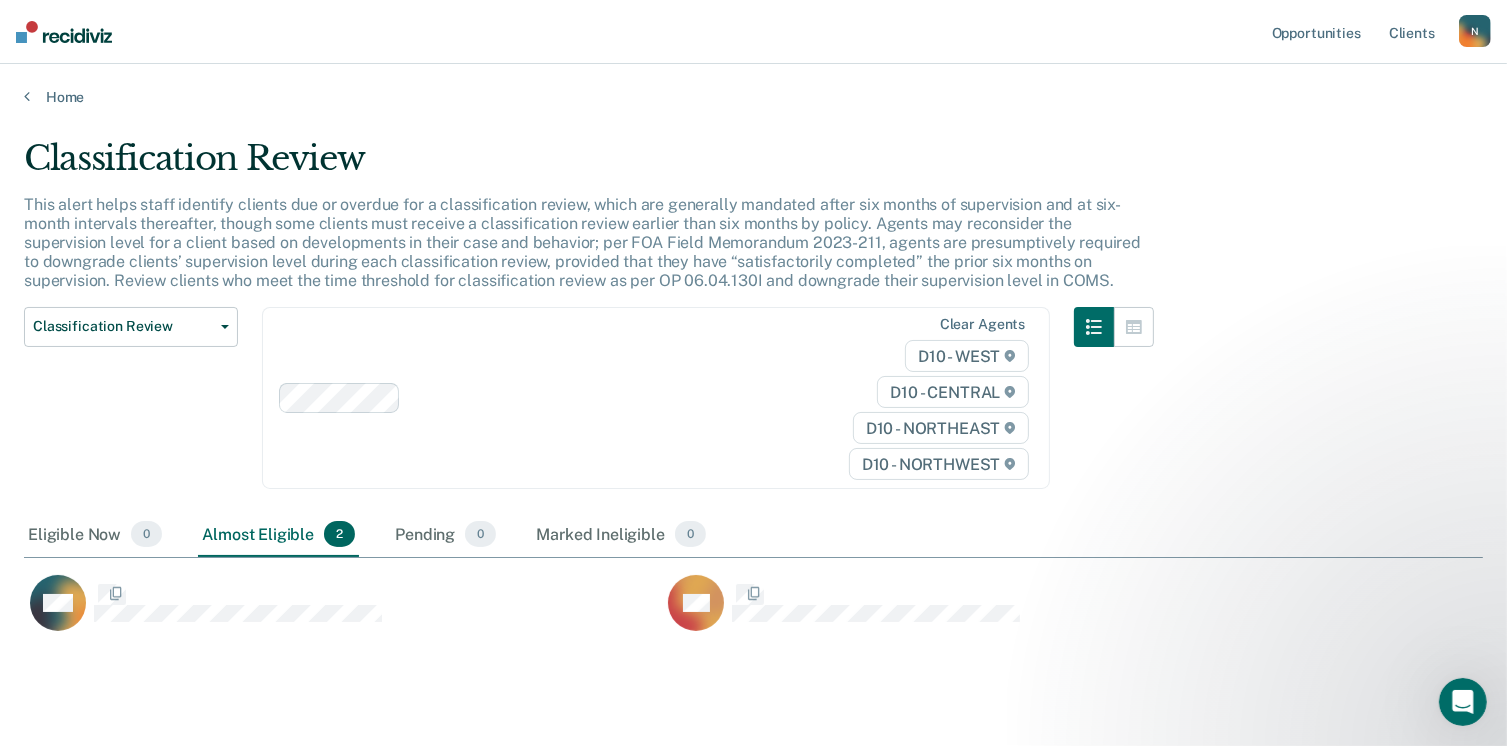scroll, scrollTop: 16, scrollLeft: 16, axis: both 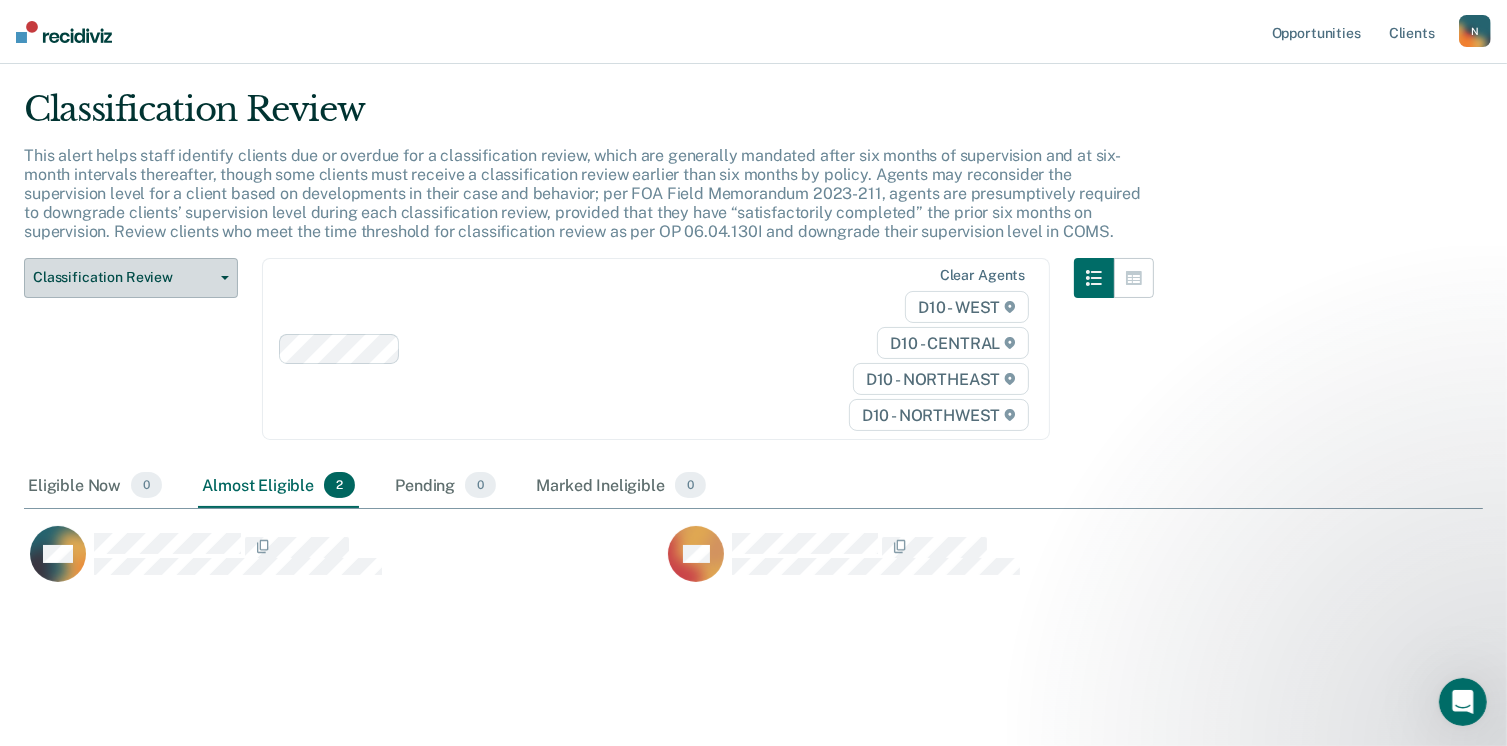 click on "Classification Review" at bounding box center [123, 277] 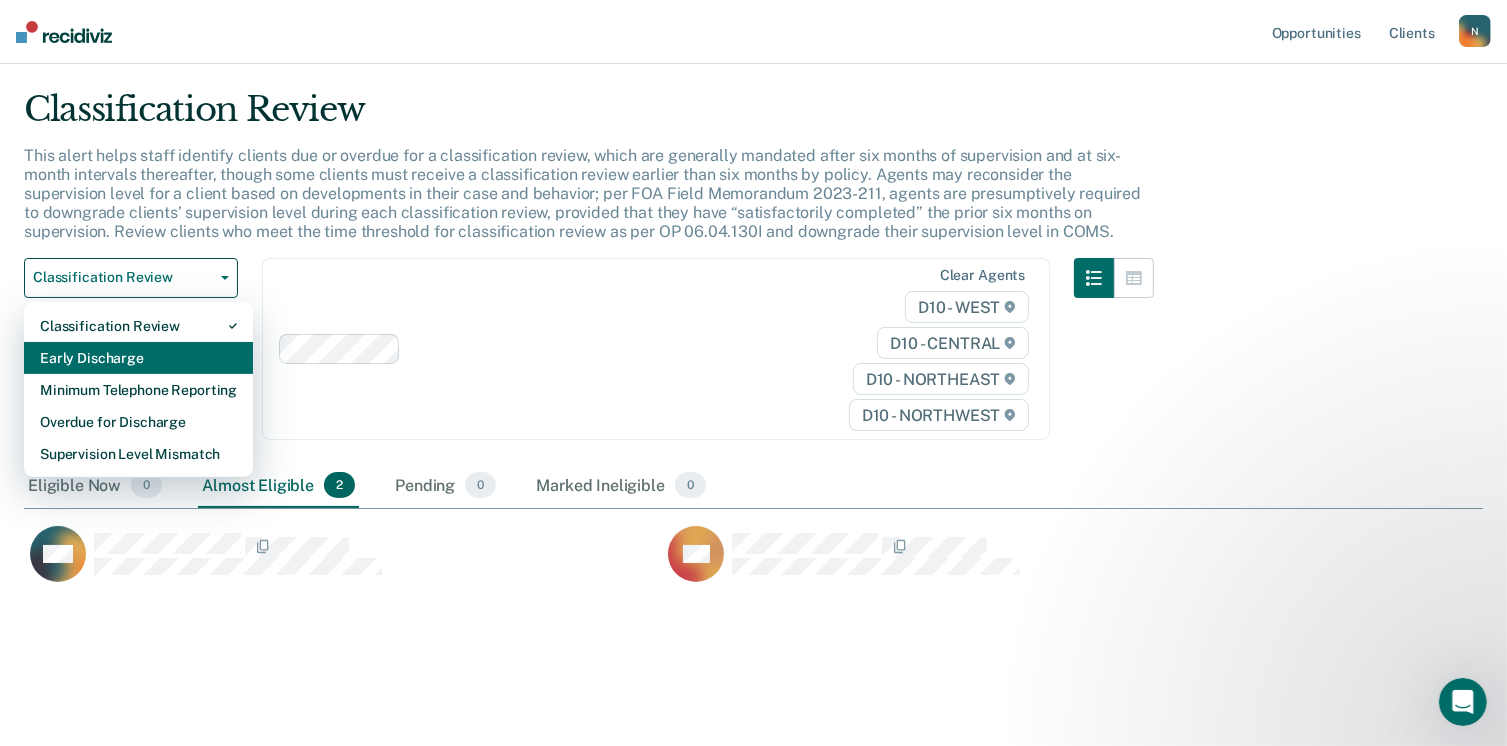 click on "Early Discharge" at bounding box center [138, 358] 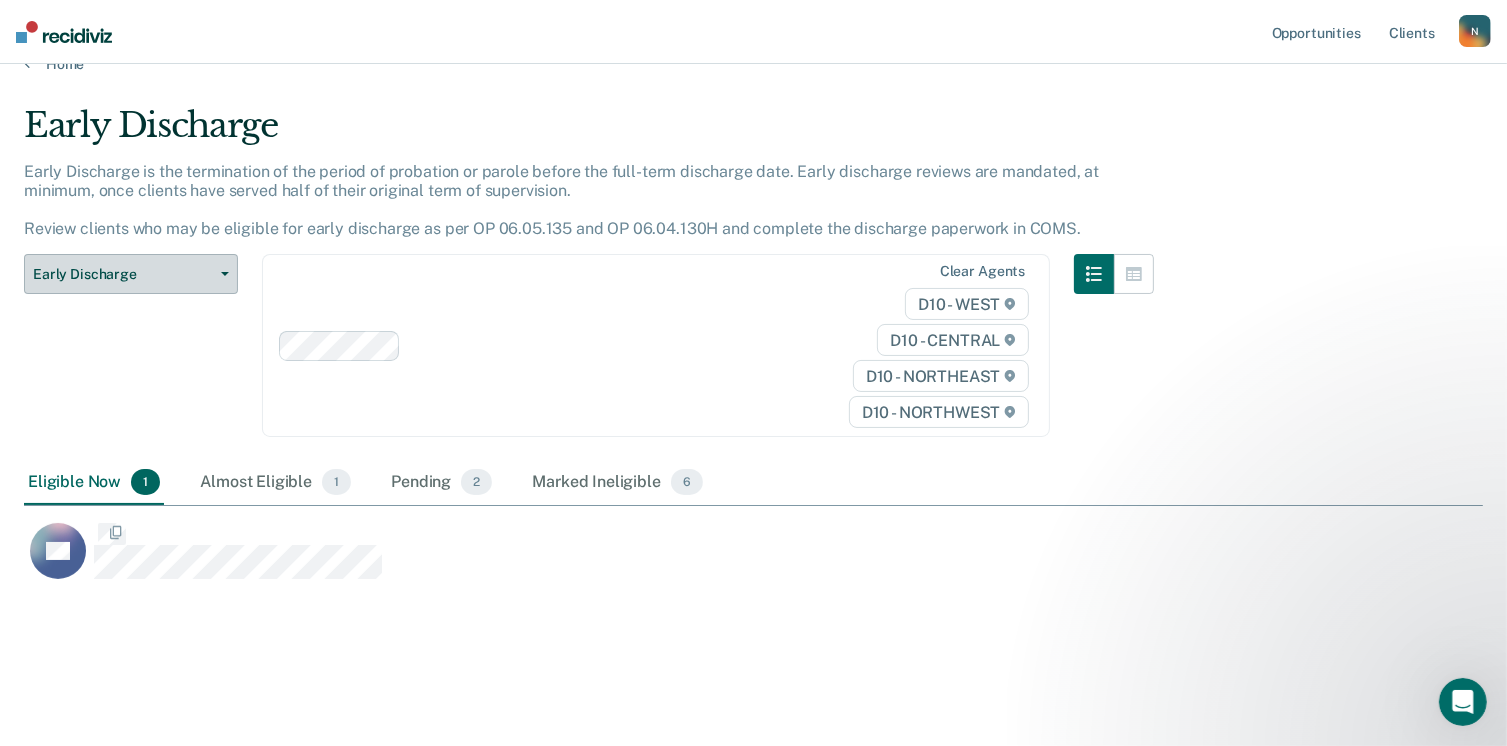 scroll, scrollTop: 0, scrollLeft: 0, axis: both 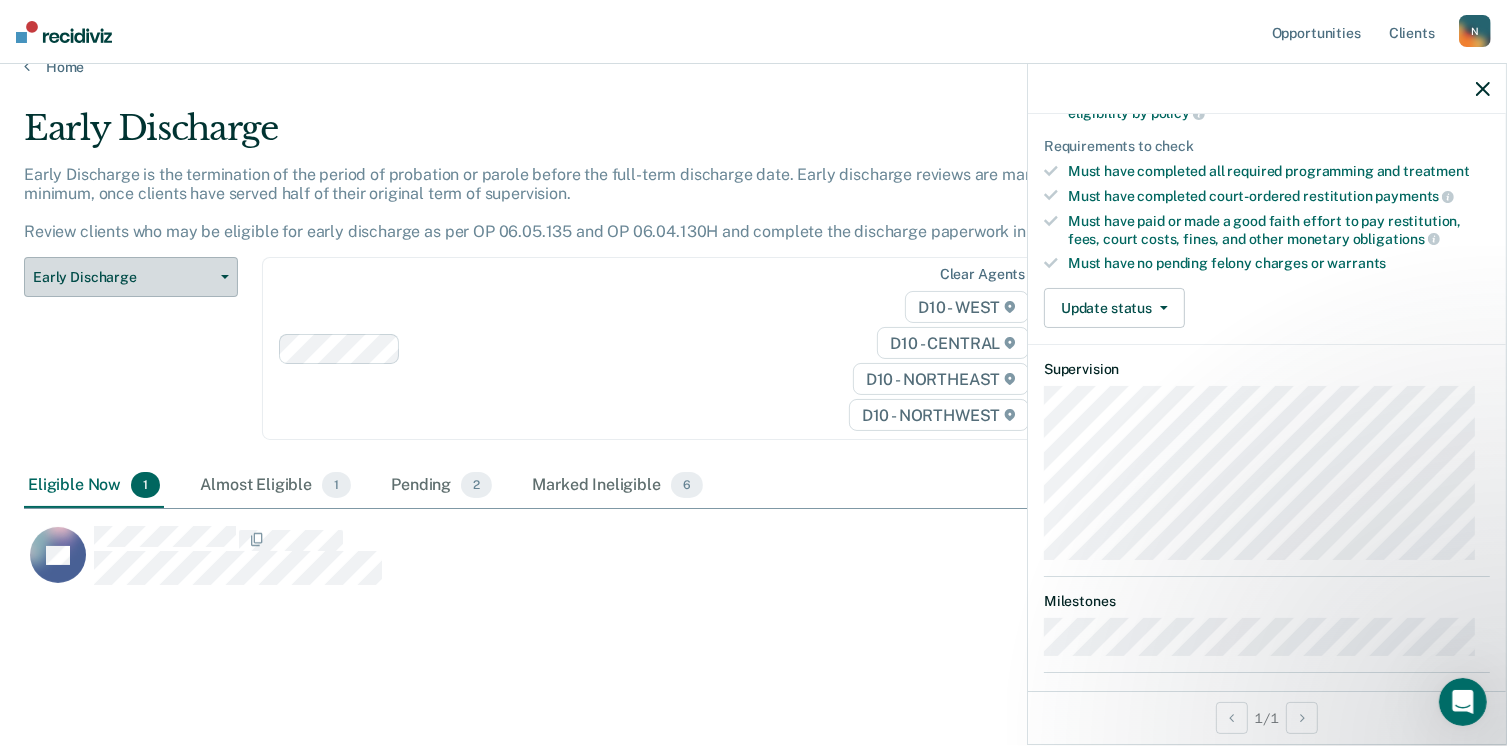 click on "Early Discharge" at bounding box center (123, 277) 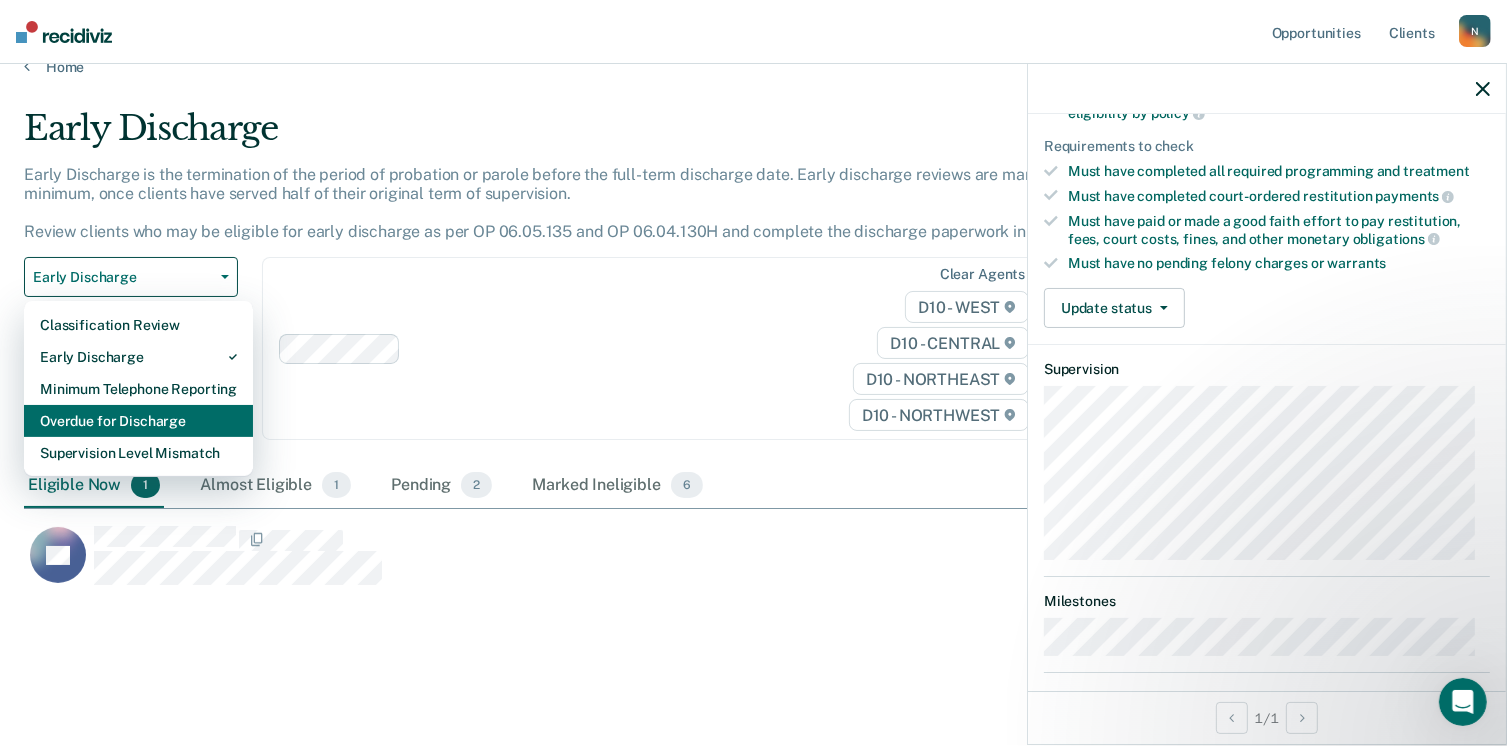click on "Overdue for Discharge" at bounding box center [138, 421] 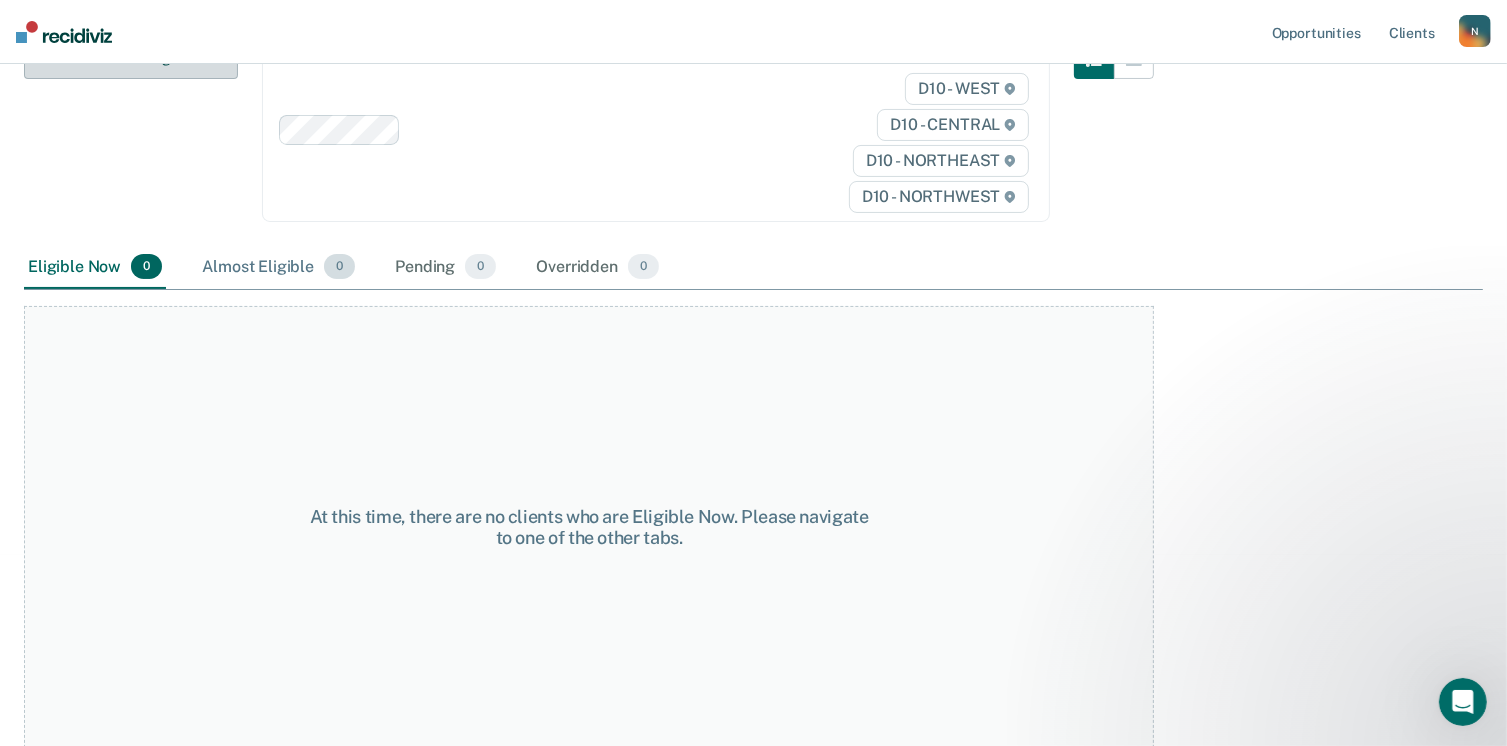 scroll, scrollTop: 0, scrollLeft: 0, axis: both 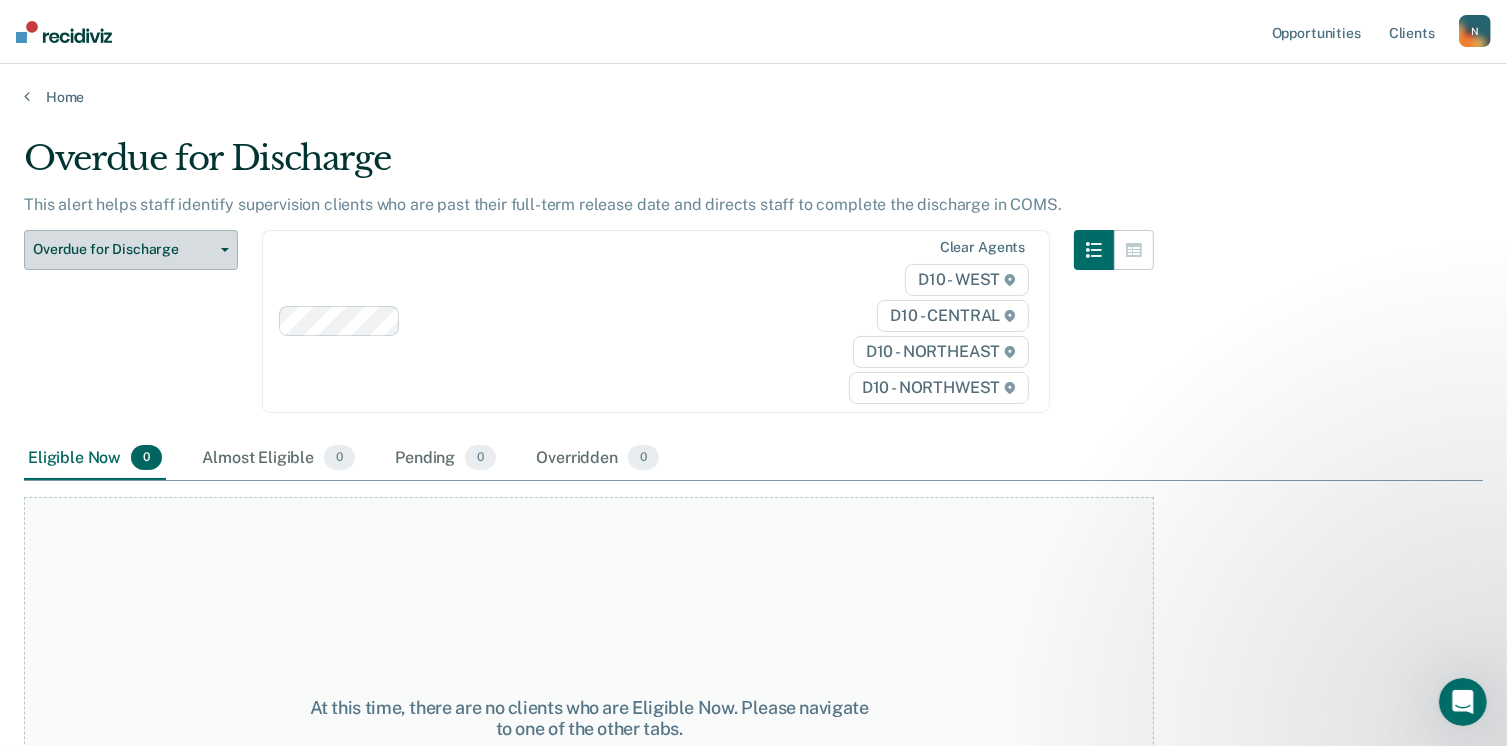 click on "Overdue for Discharge" at bounding box center [131, 250] 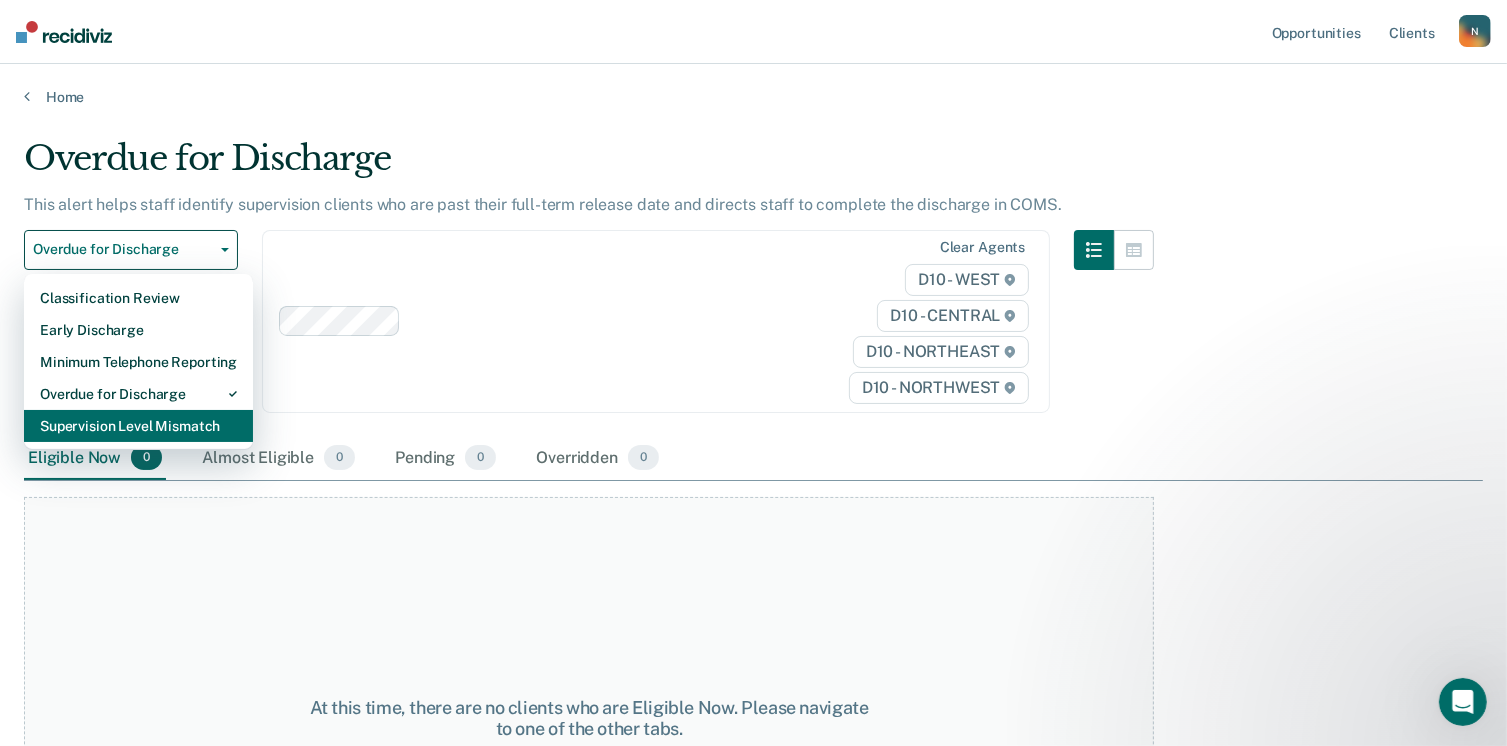 click on "Supervision Level Mismatch" at bounding box center (138, 426) 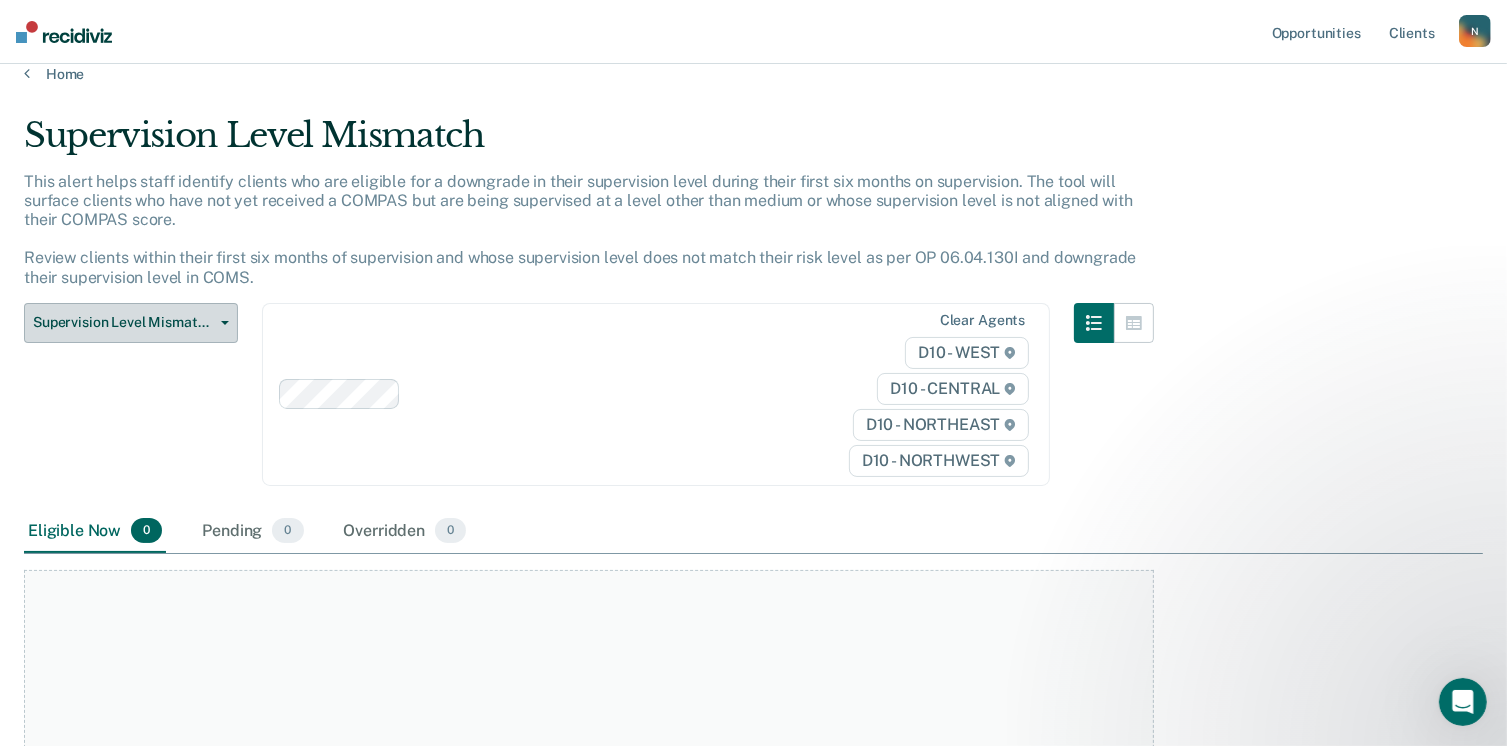 scroll, scrollTop: 0, scrollLeft: 0, axis: both 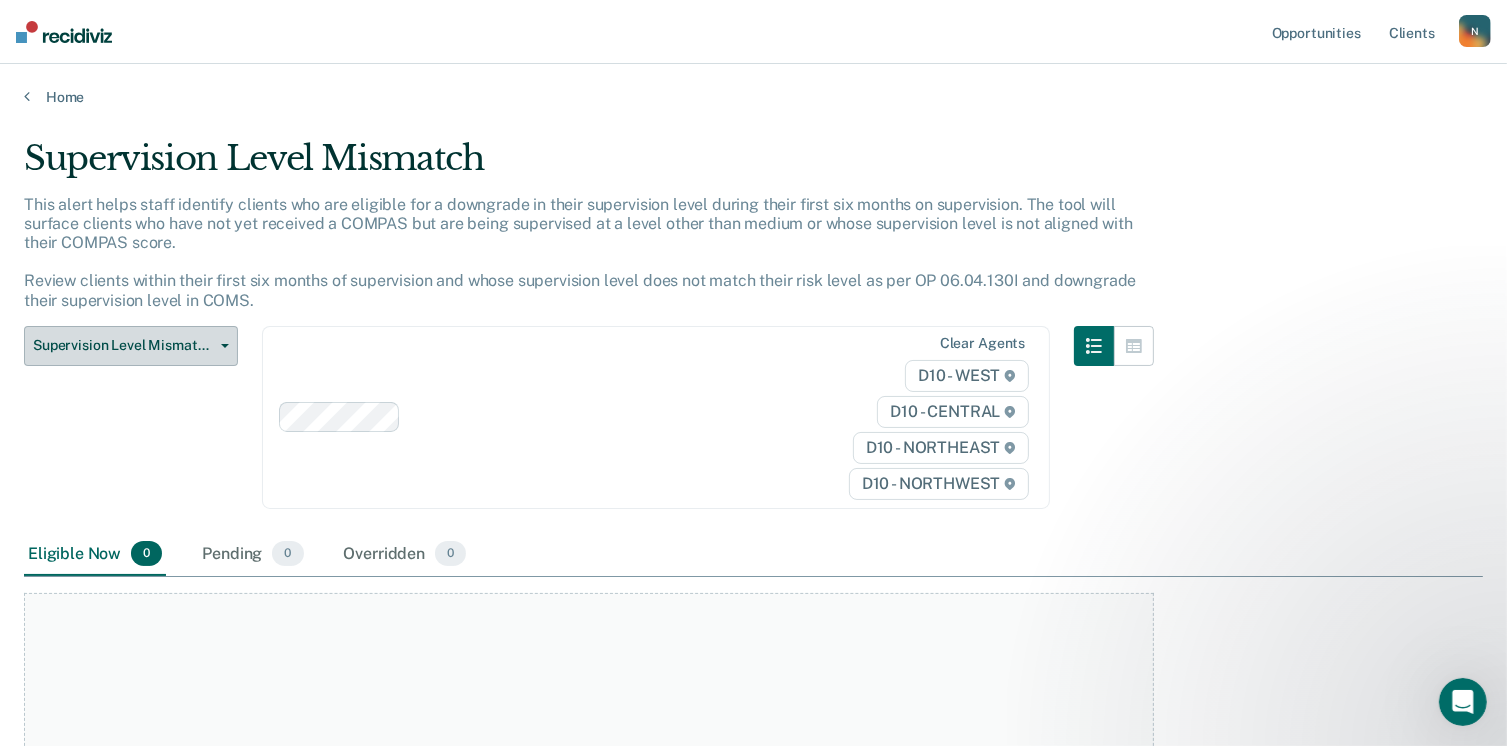 click on "Supervision Level Mismatch" at bounding box center (123, 345) 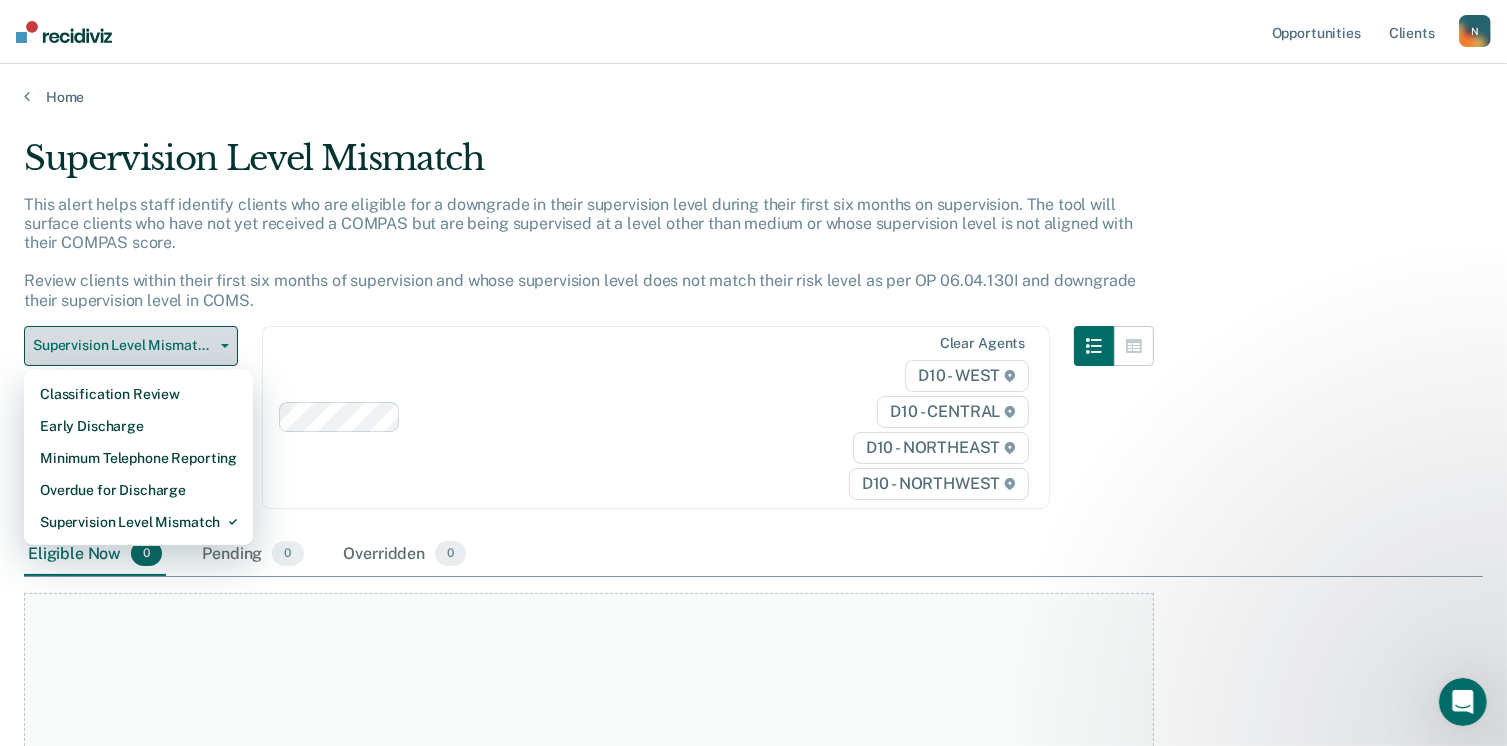 click on "Supervision Level Mismatch" at bounding box center [131, 346] 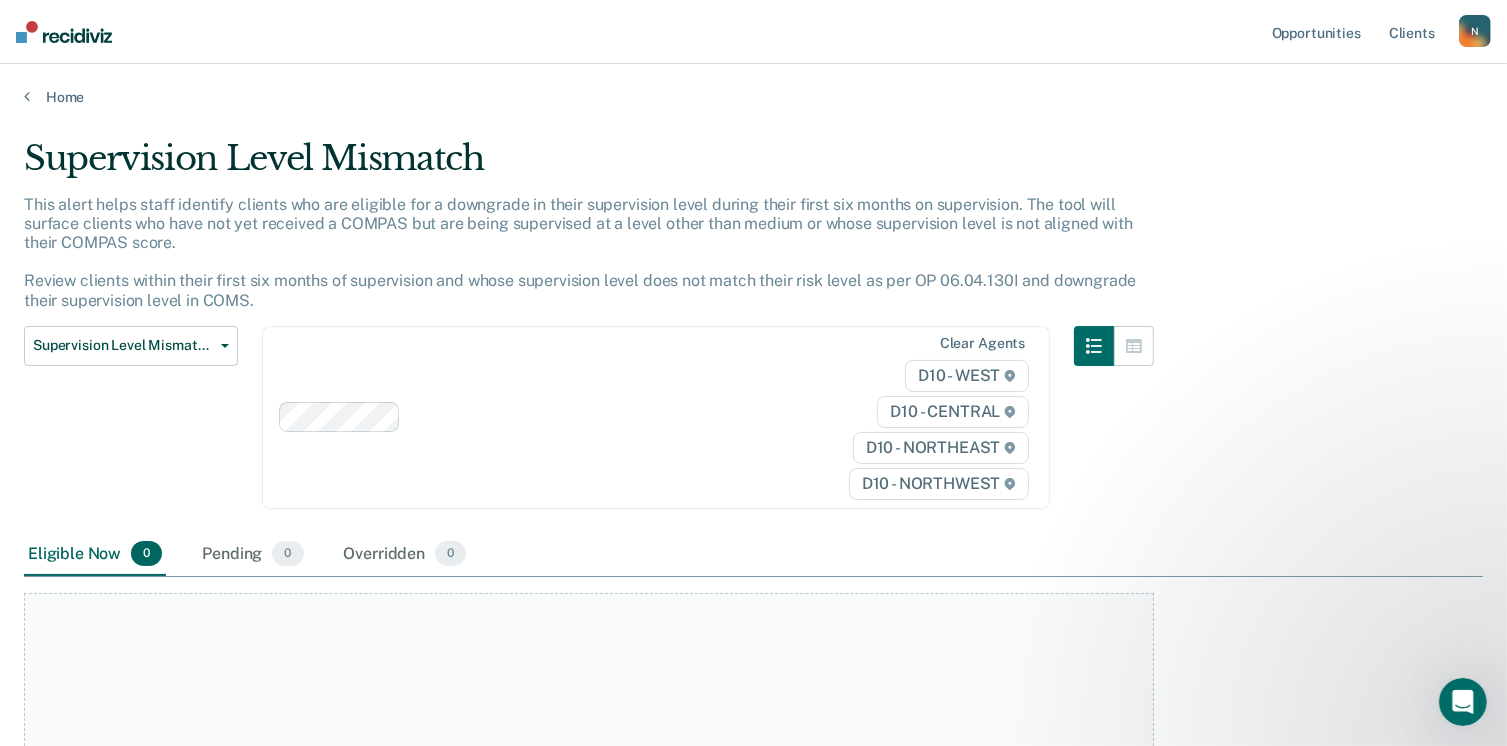 click on "Supervision Level Mismatch   This alert helps staff identify clients who are eligible for a downgrade in their supervision level during their first six months on supervision. The tool will surface clients who have not yet received a COMPAS but are being supervised at a level other than medium or whose supervision level is not aligned with their COMPAS score. Review clients within their first six months of supervision and whose supervision level does not match their risk level as per OP 06.04.130I and downgrade their supervision level in COMS. Supervision Level Mismatch Classification Review Early Discharge Minimum Telephone Reporting Overdue for Discharge Supervision Level Mismatch Clear   agents D10 - WEST   D10 - CENTRAL   D10 - NORTHEAST   D10 - NORTHWEST   Eligible Now 0 Pending 0 Overridden 0
To pick up a draggable item, press the space bar.
While dragging, use the arrow keys to move the item.
Press space again to drop the item in its new position, or press escape to cancel." at bounding box center [753, 441] 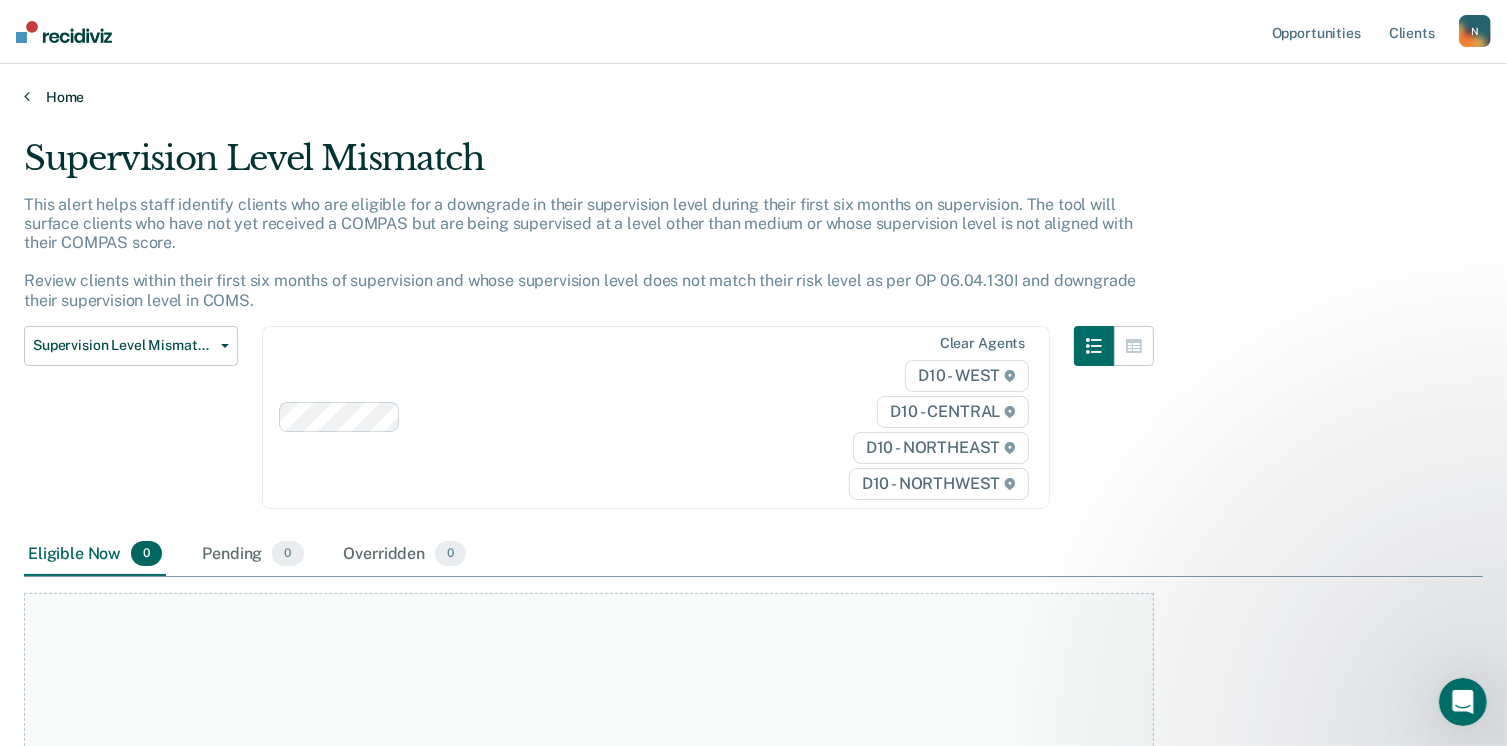 click on "Home" at bounding box center (753, 97) 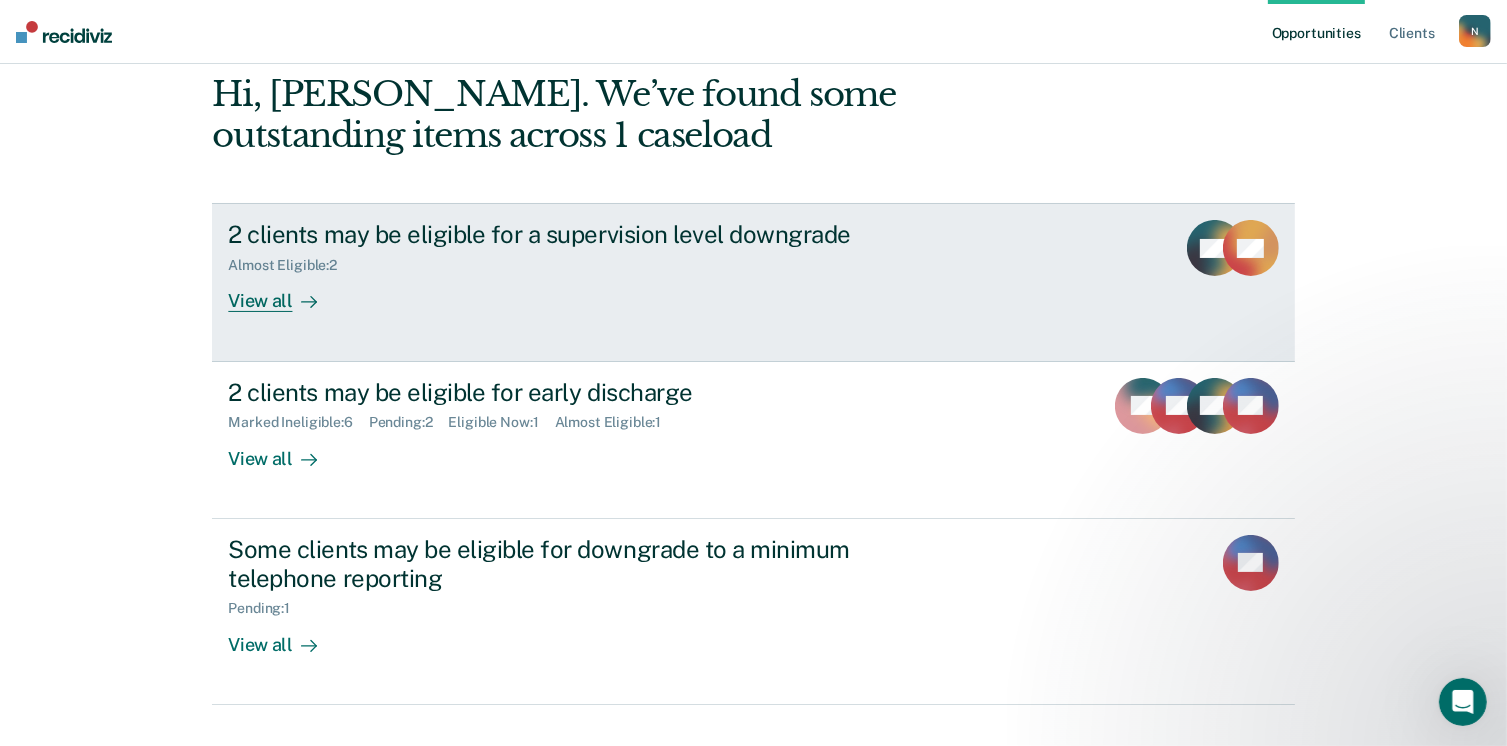 scroll, scrollTop: 200, scrollLeft: 0, axis: vertical 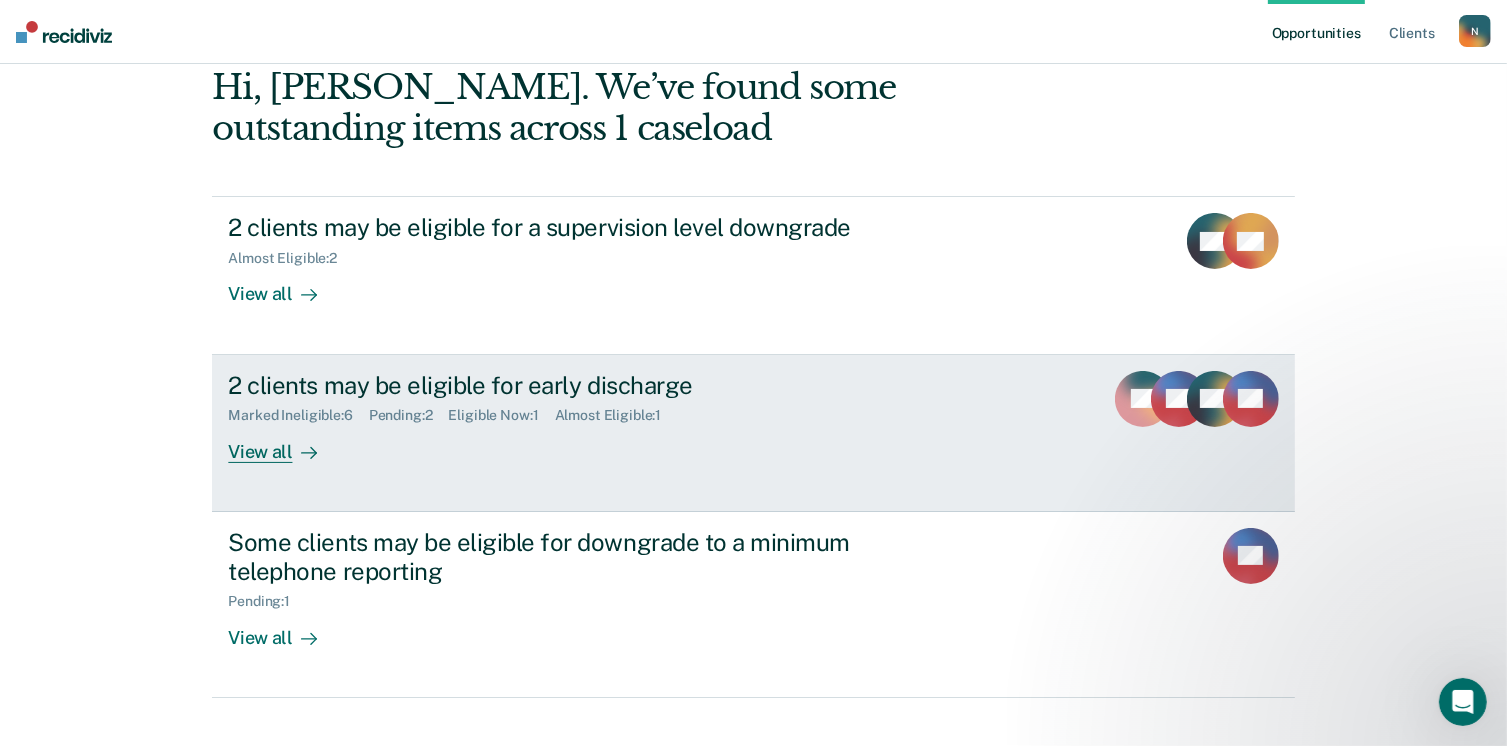 click on "View all" at bounding box center (284, 443) 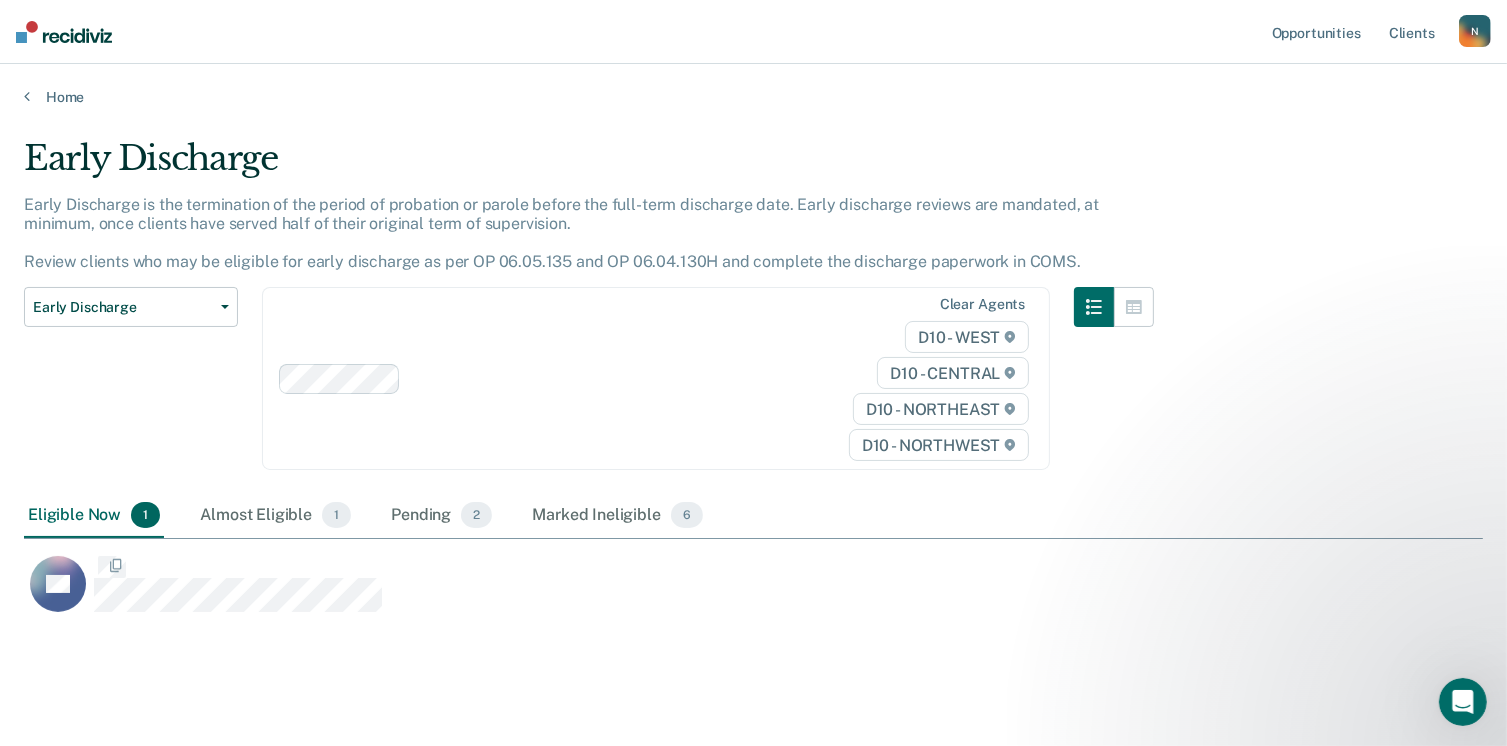 scroll, scrollTop: 16, scrollLeft: 16, axis: both 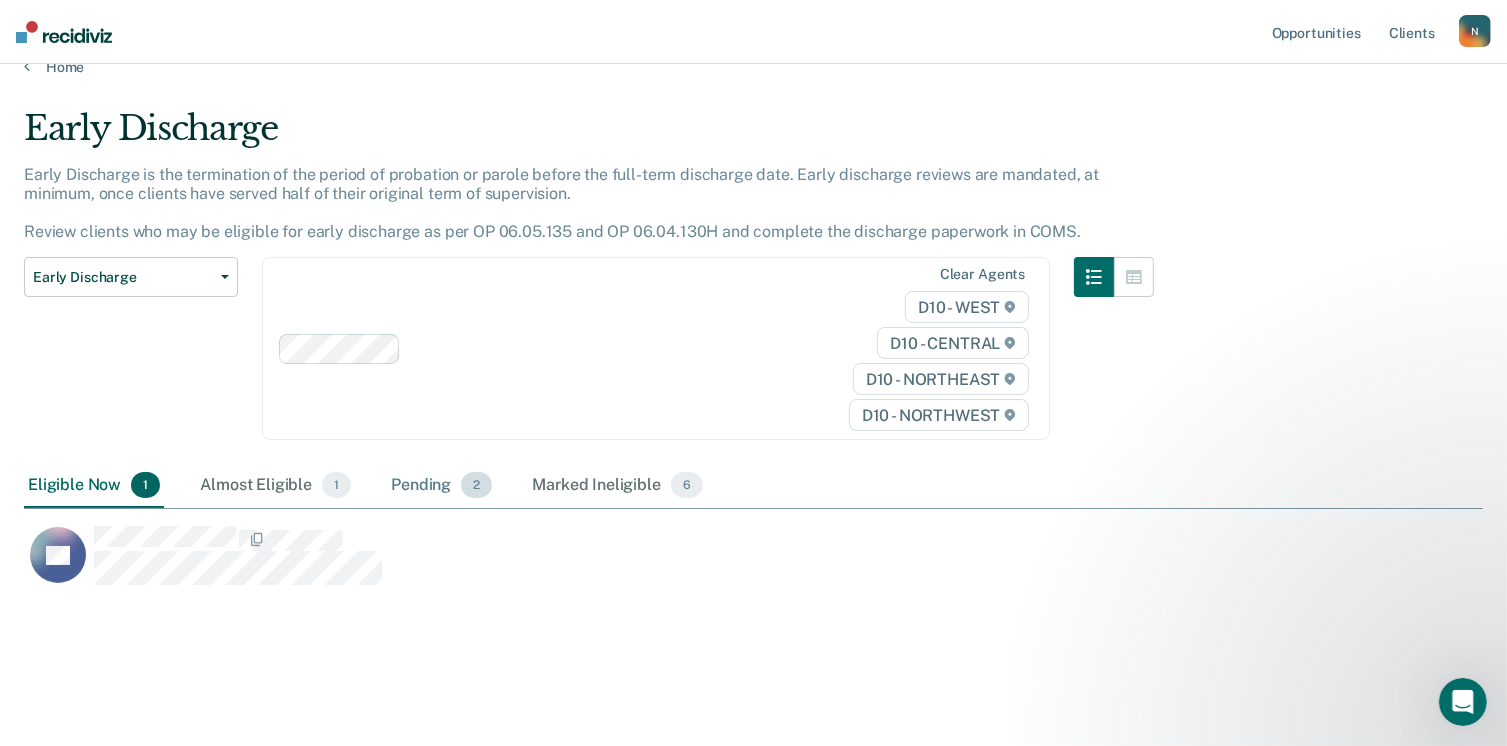 click on "Pending 2" at bounding box center [441, 486] 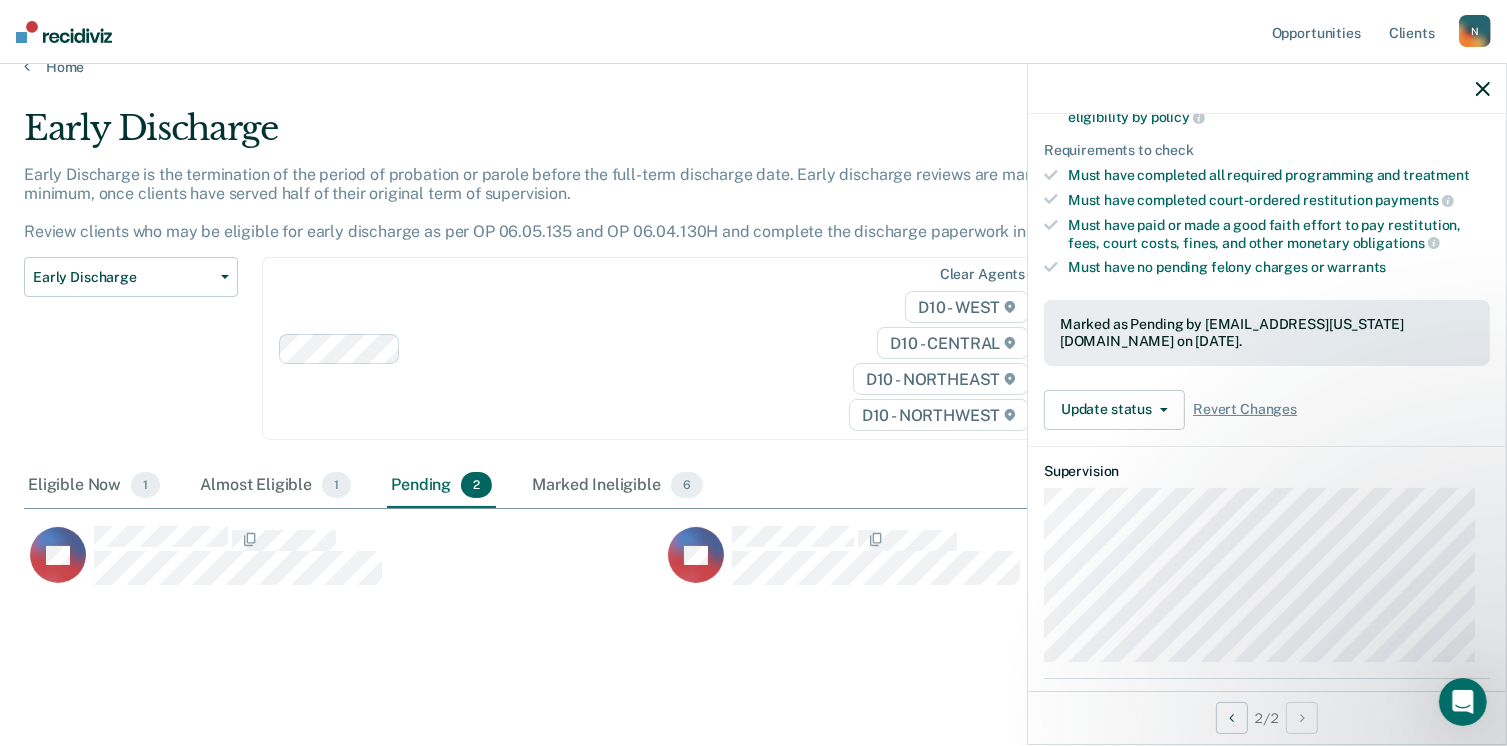 scroll, scrollTop: 300, scrollLeft: 0, axis: vertical 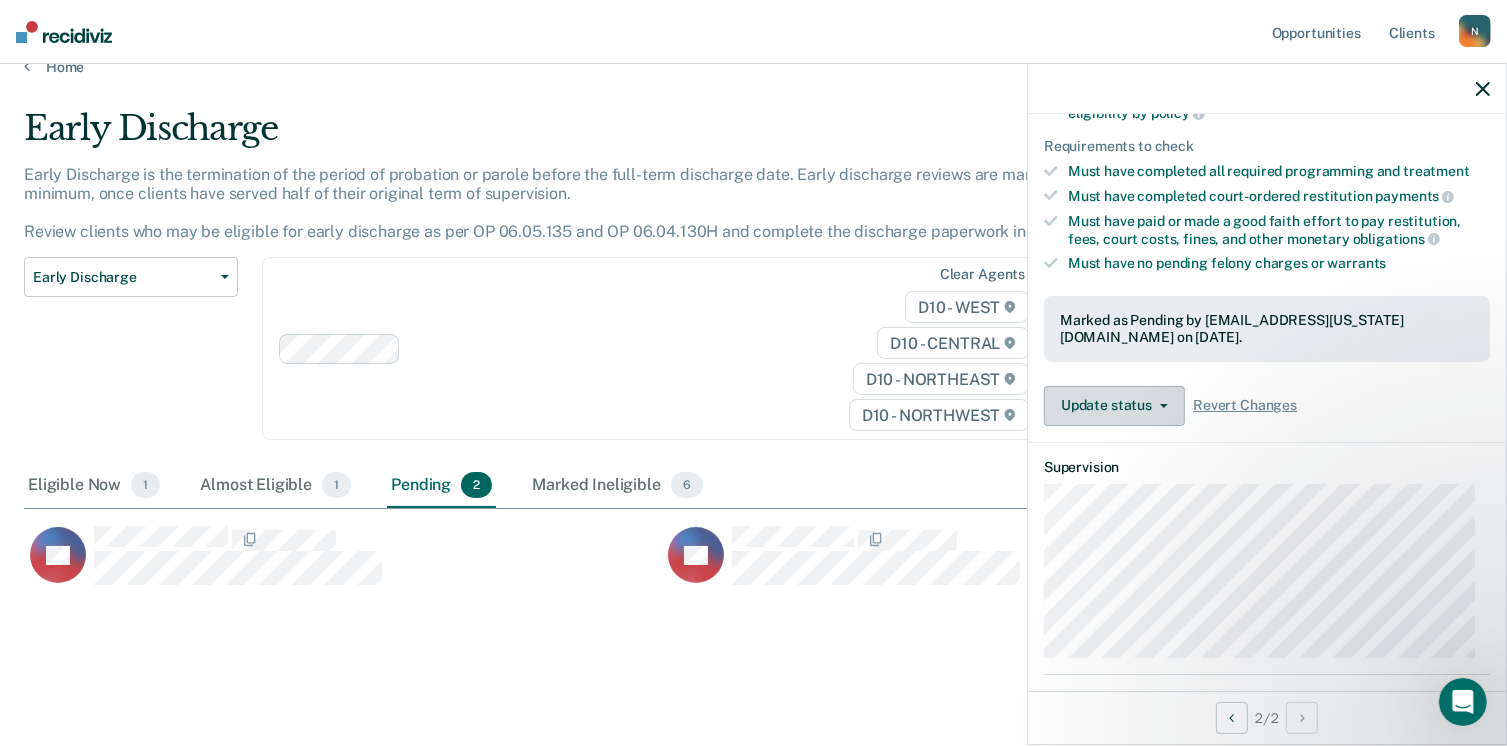 click 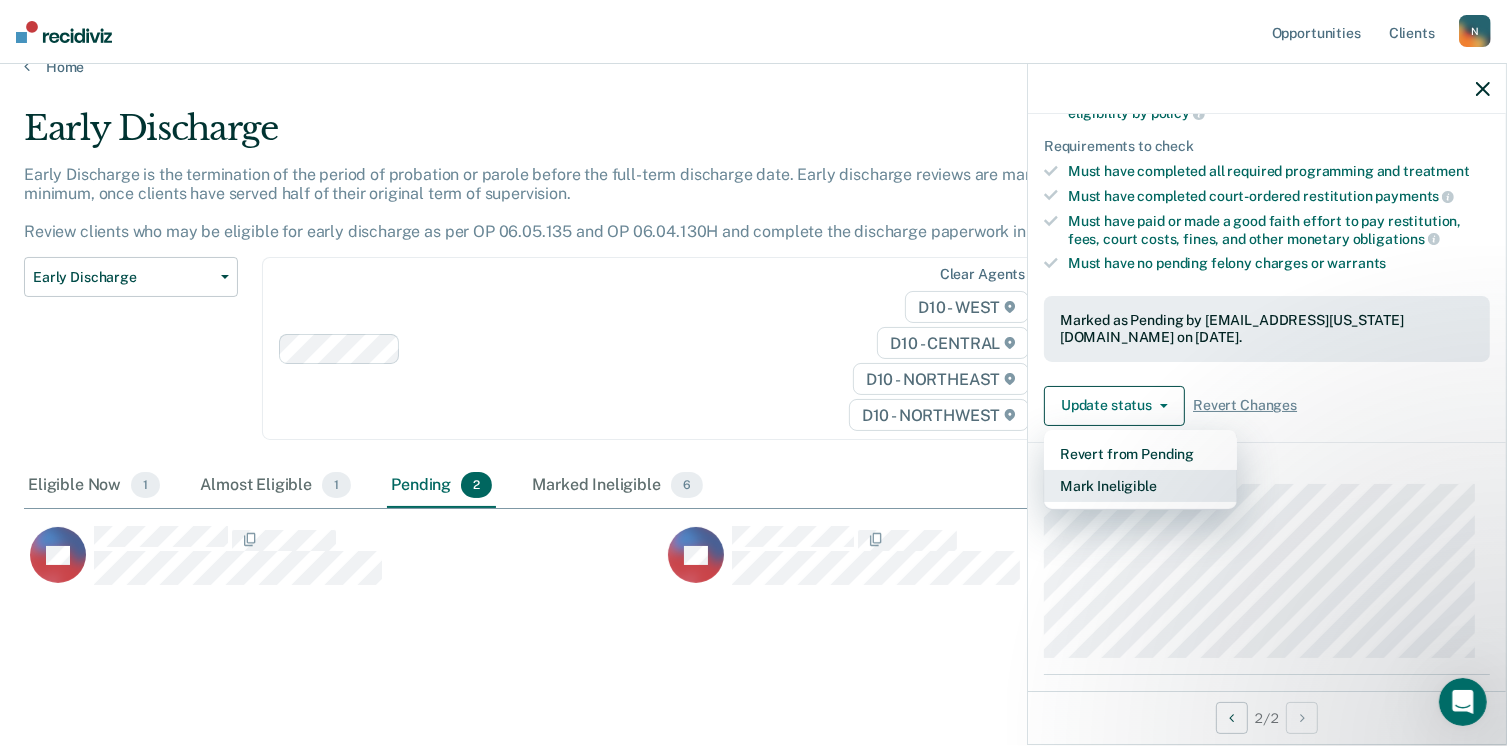 click on "Mark Ineligible" at bounding box center [1140, 486] 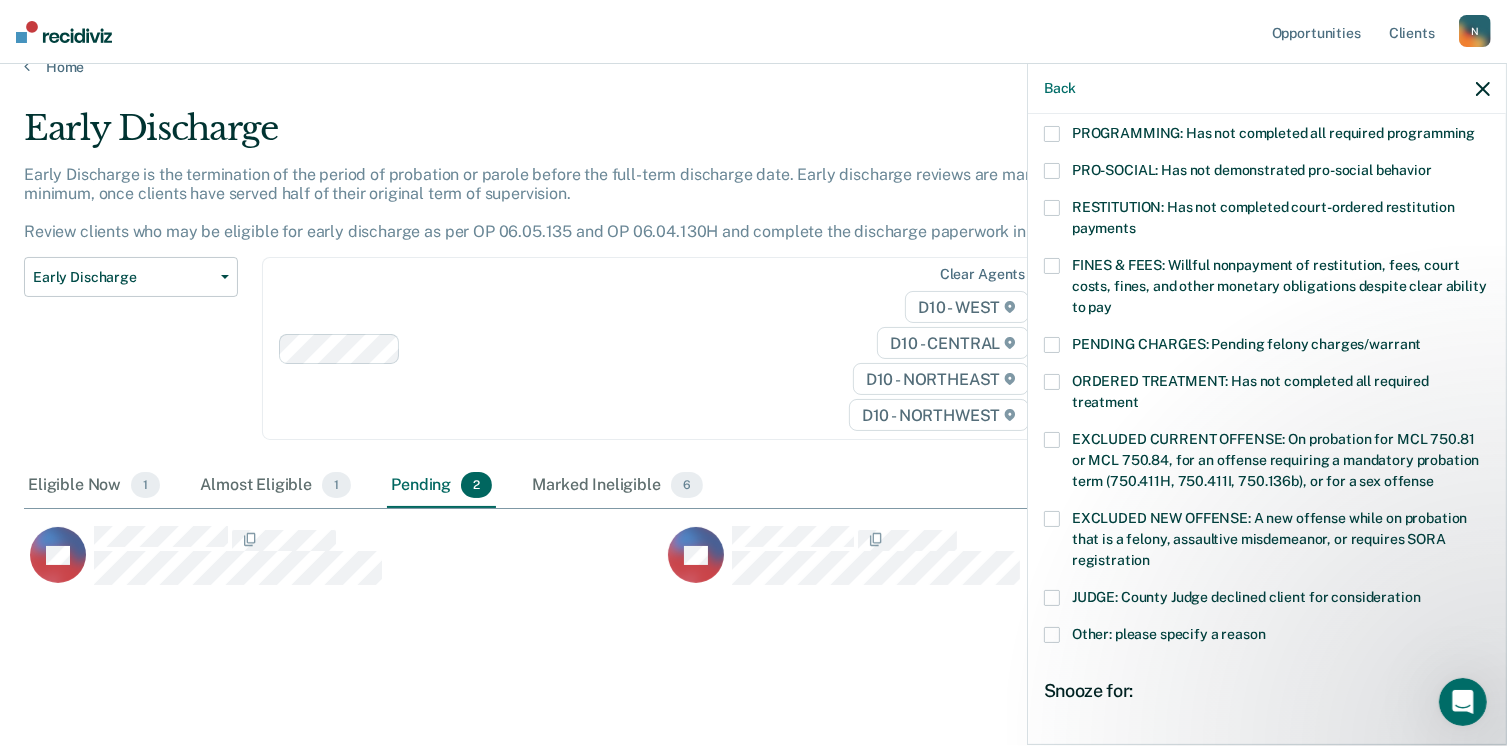 scroll, scrollTop: 500, scrollLeft: 0, axis: vertical 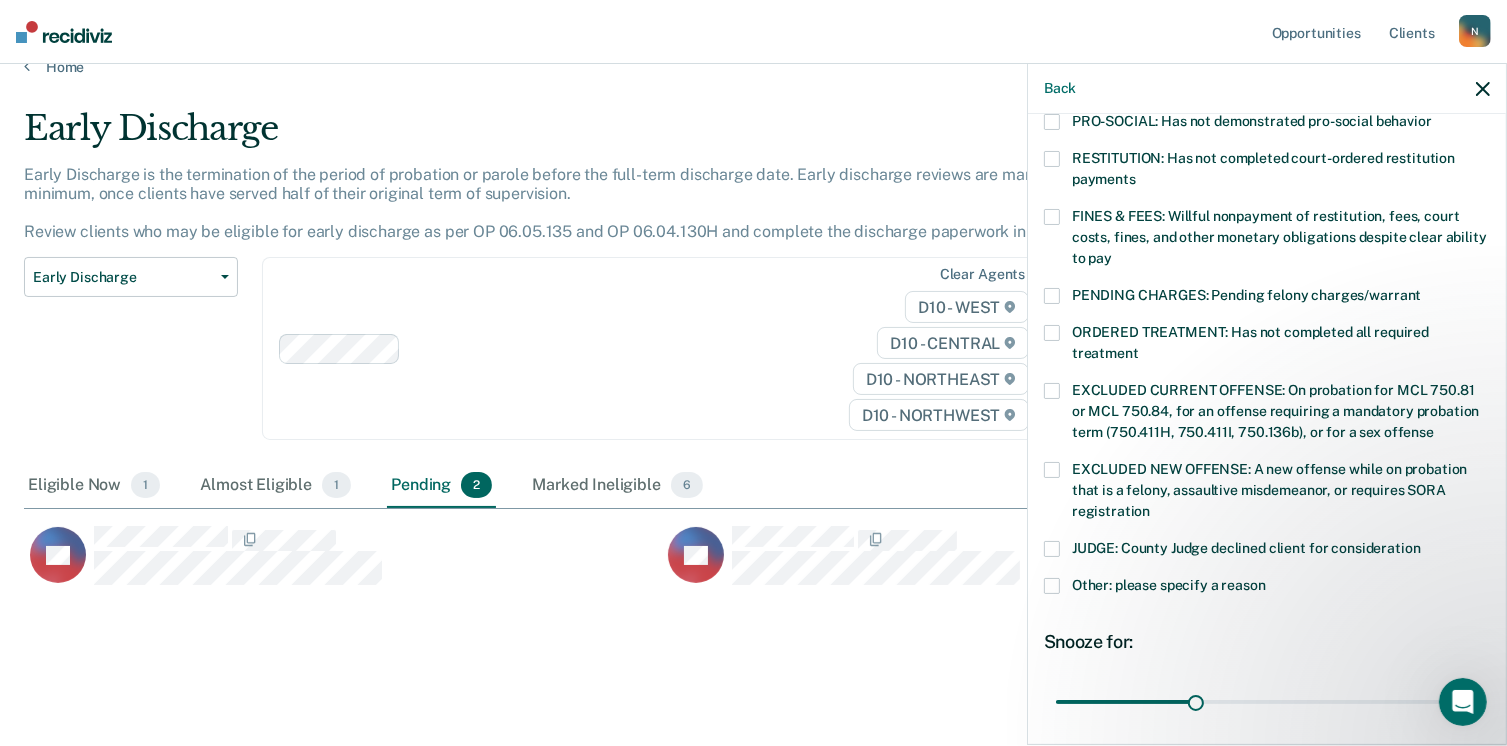 click at bounding box center (1052, 391) 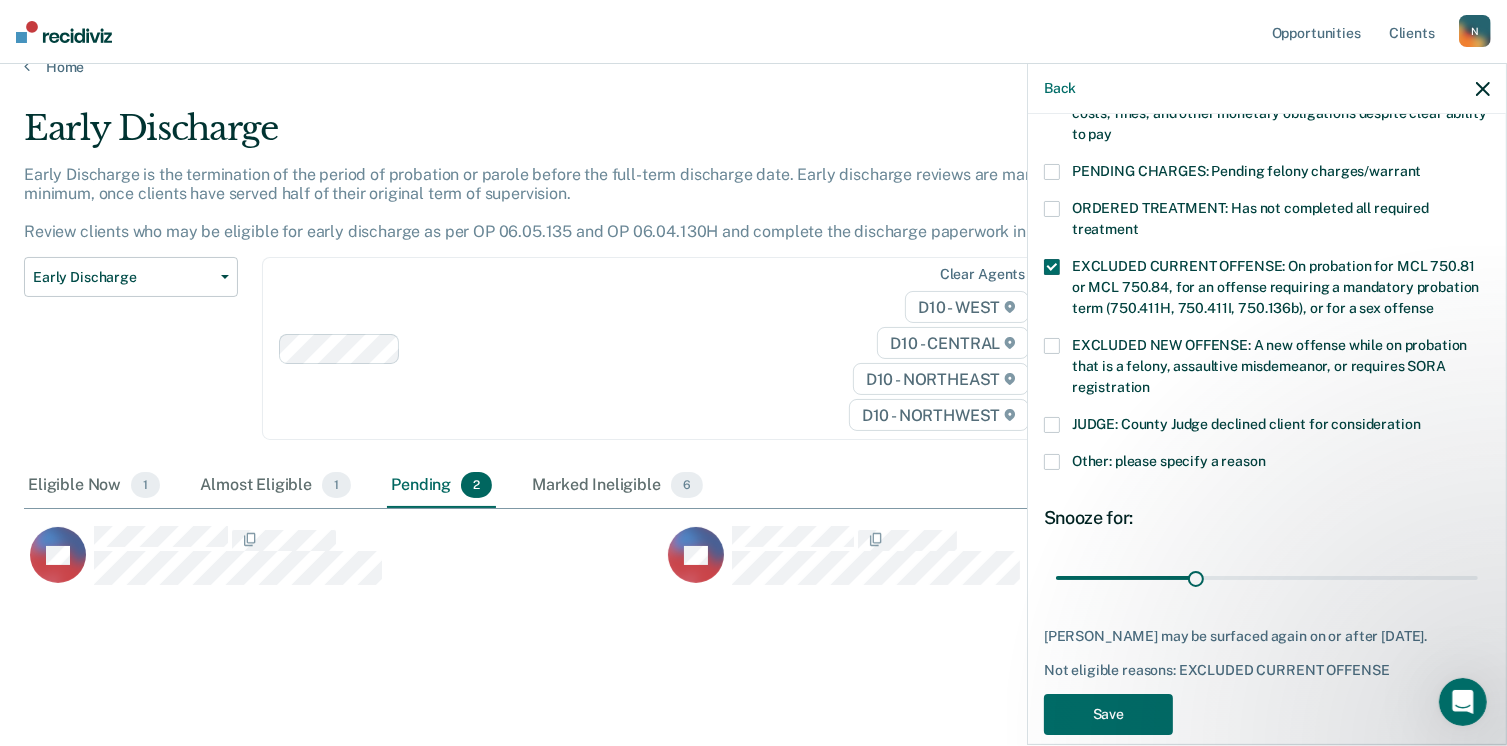 scroll, scrollTop: 630, scrollLeft: 0, axis: vertical 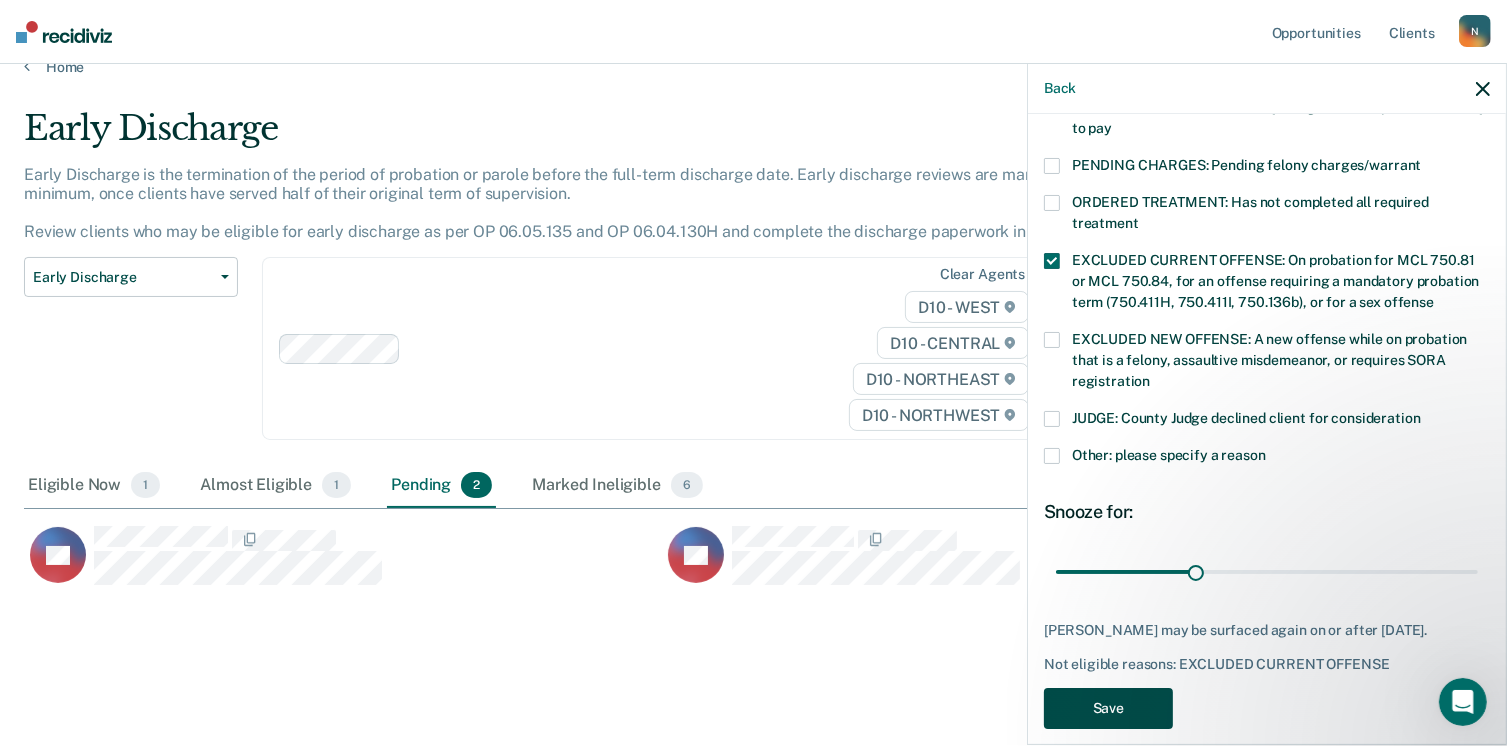 click on "Save" at bounding box center (1108, 708) 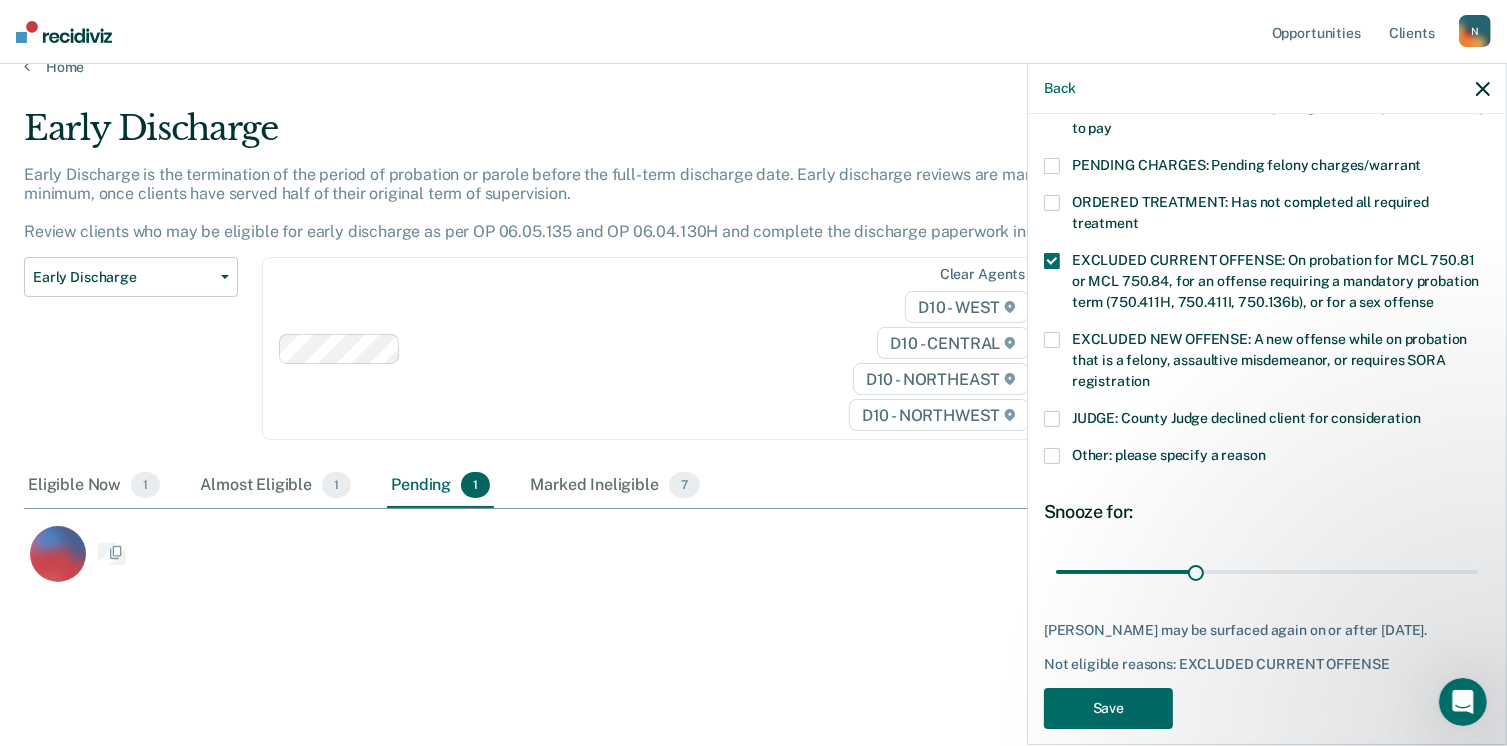 click on "DT" at bounding box center (662, 549) 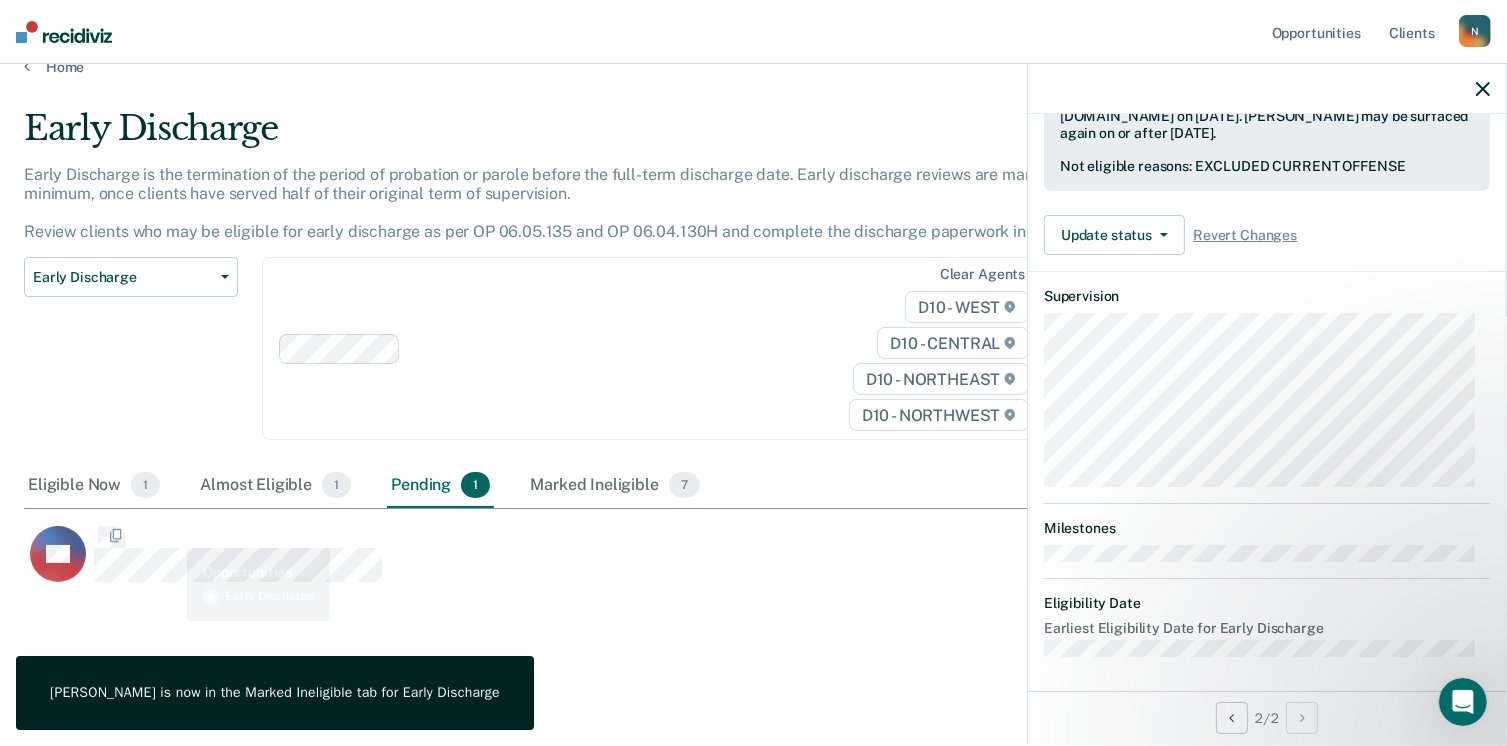 scroll, scrollTop: 493, scrollLeft: 0, axis: vertical 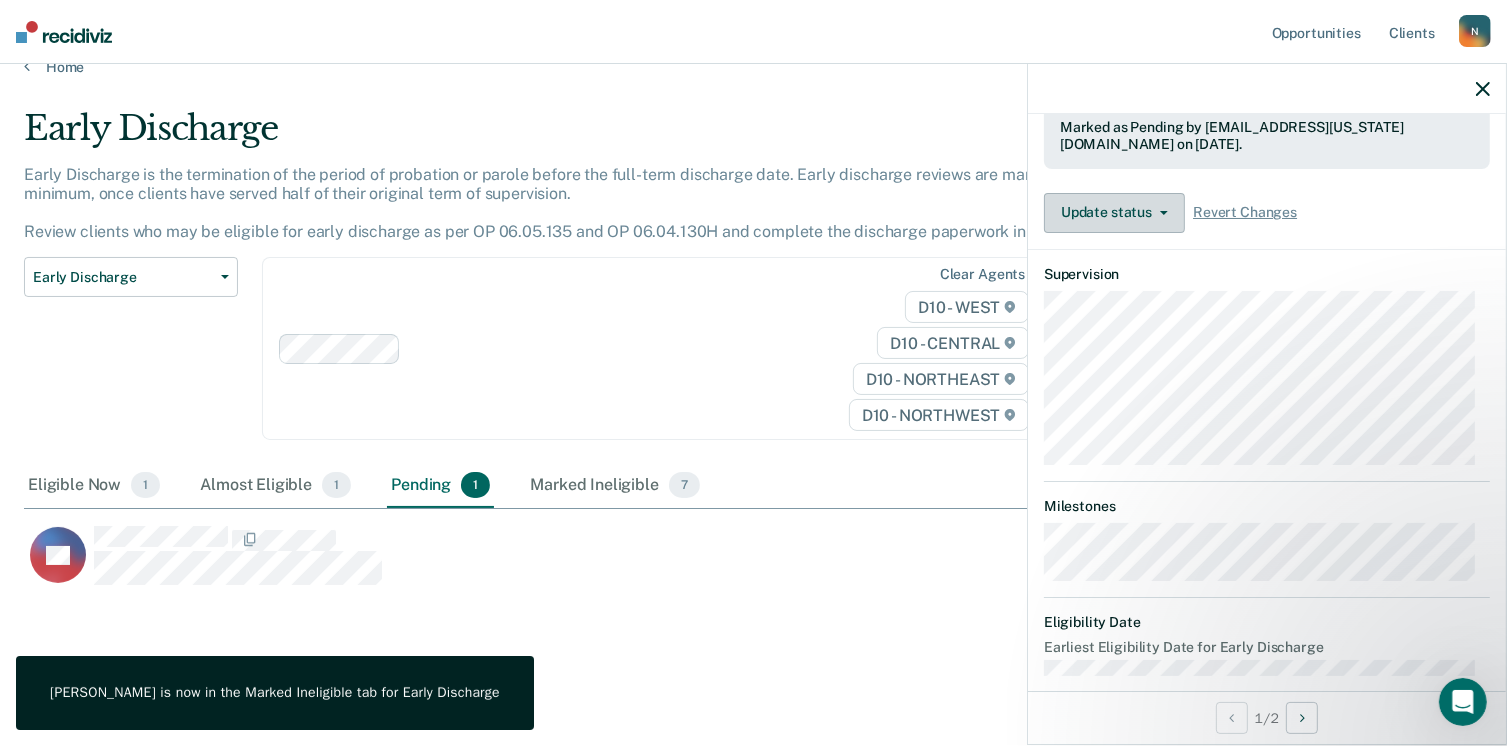 click on "Update status" at bounding box center [1114, 213] 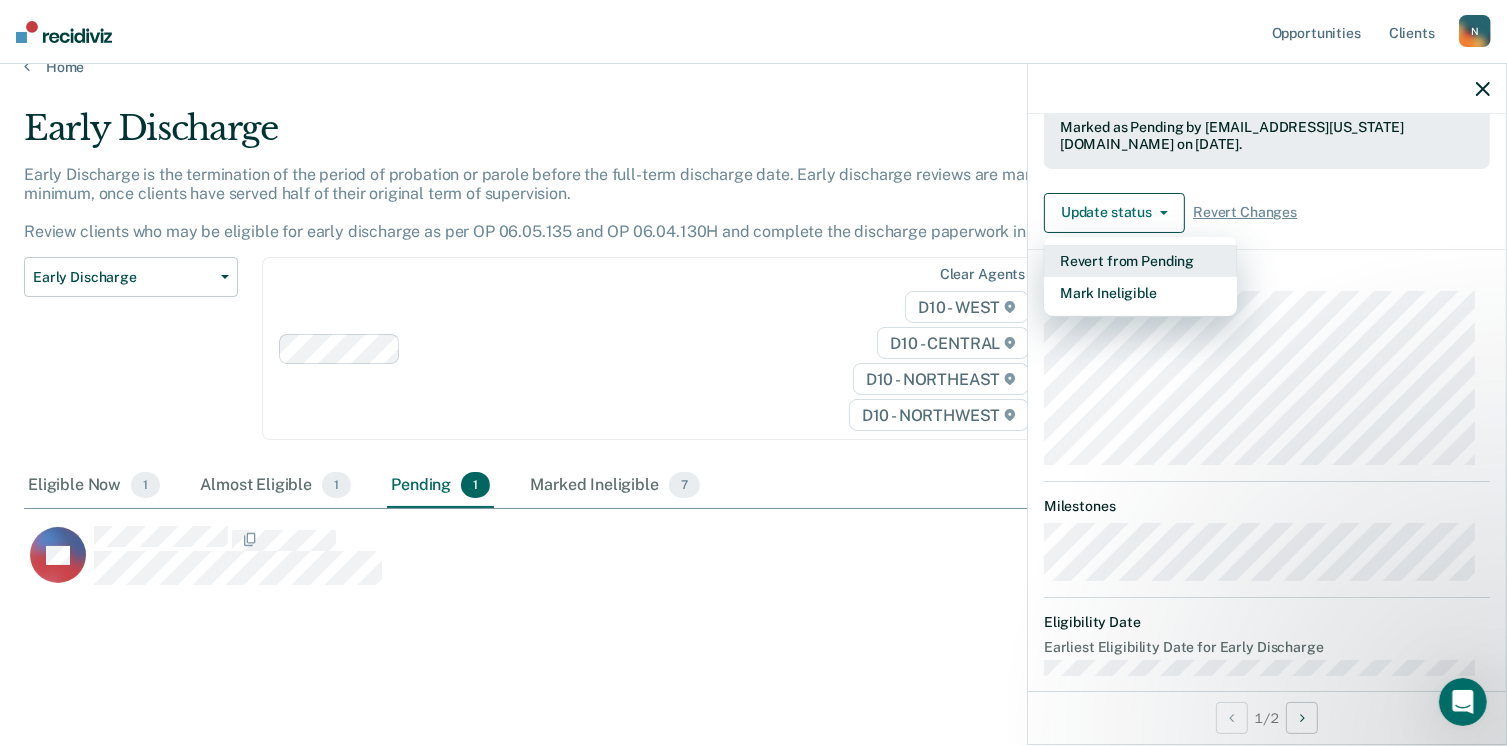 click on "Revert from Pending" at bounding box center (1140, 261) 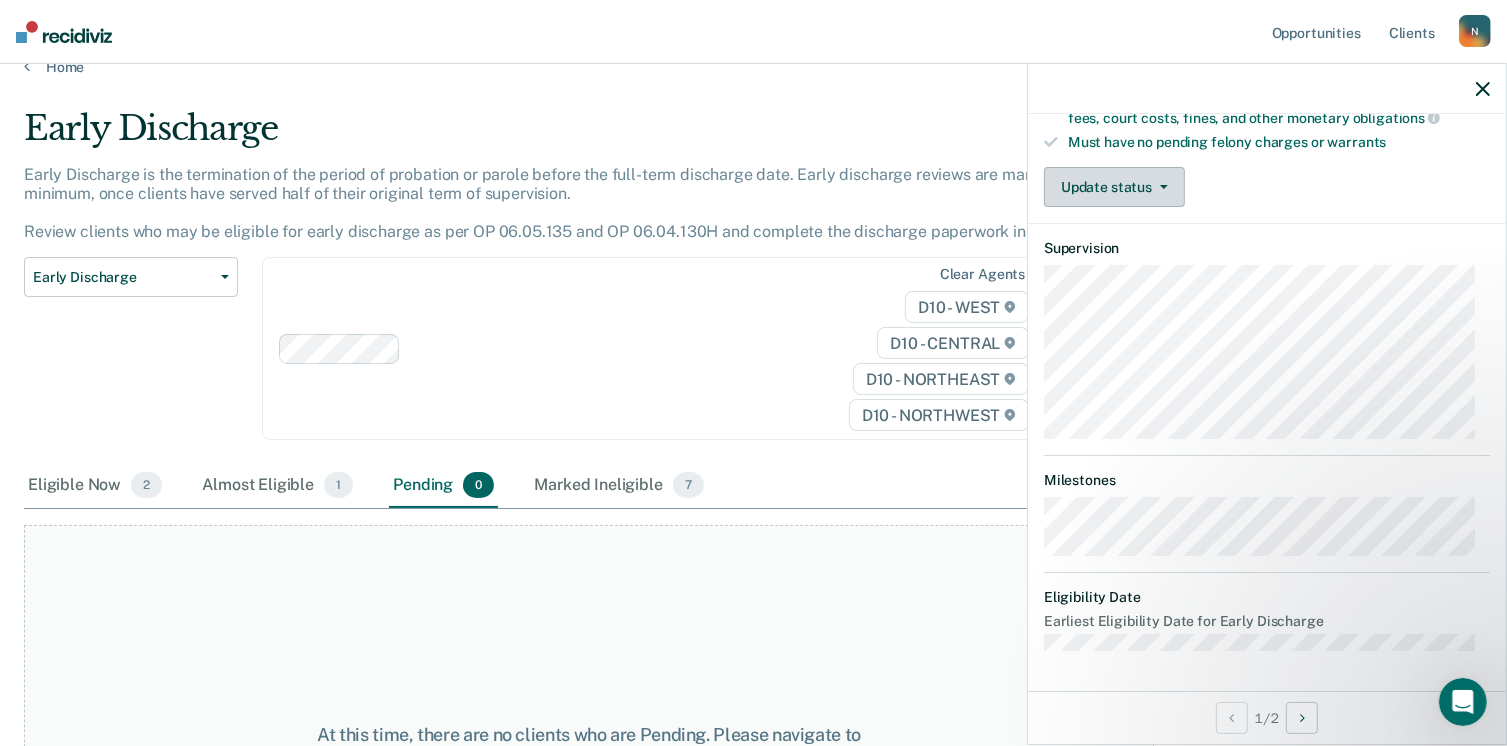 scroll, scrollTop: 412, scrollLeft: 0, axis: vertical 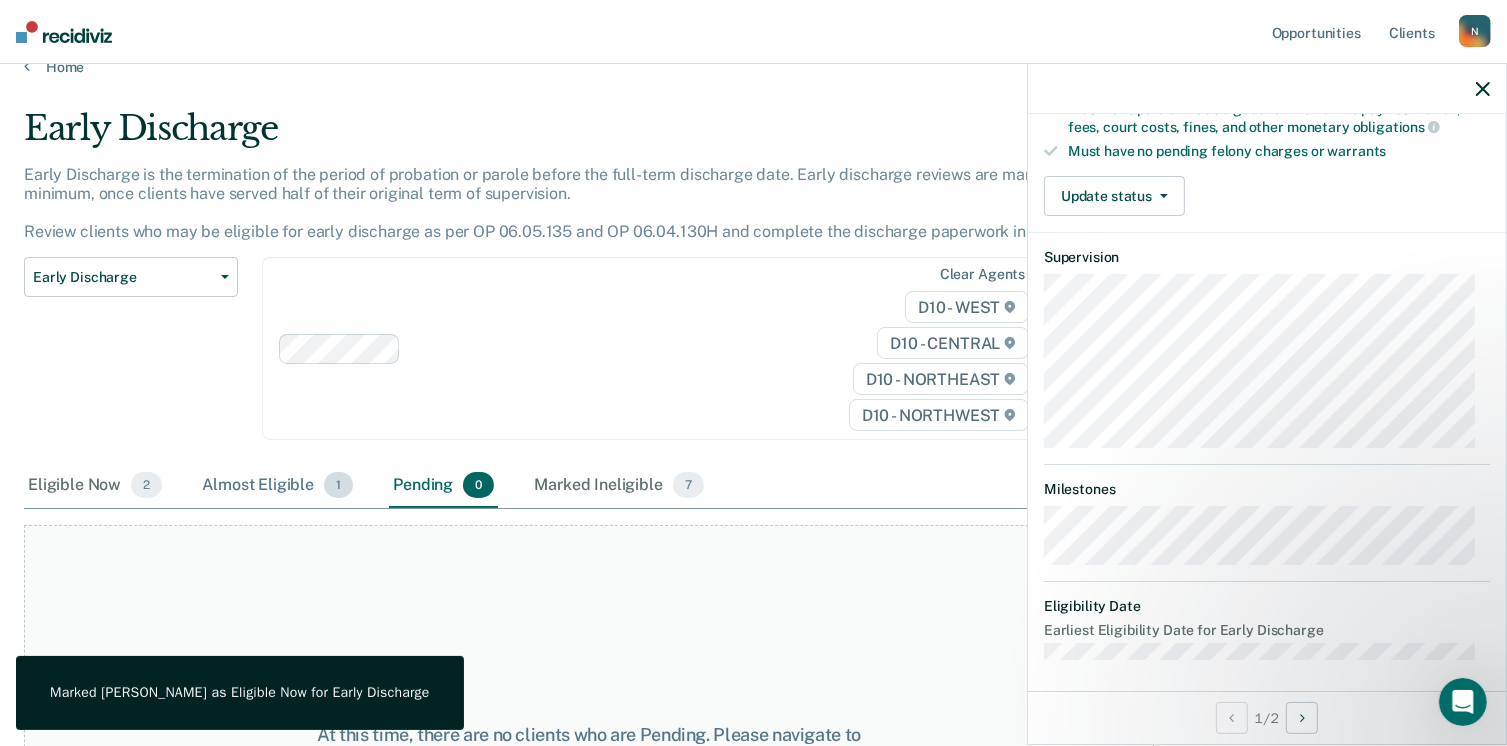 click on "Almost Eligible 1" at bounding box center [277, 486] 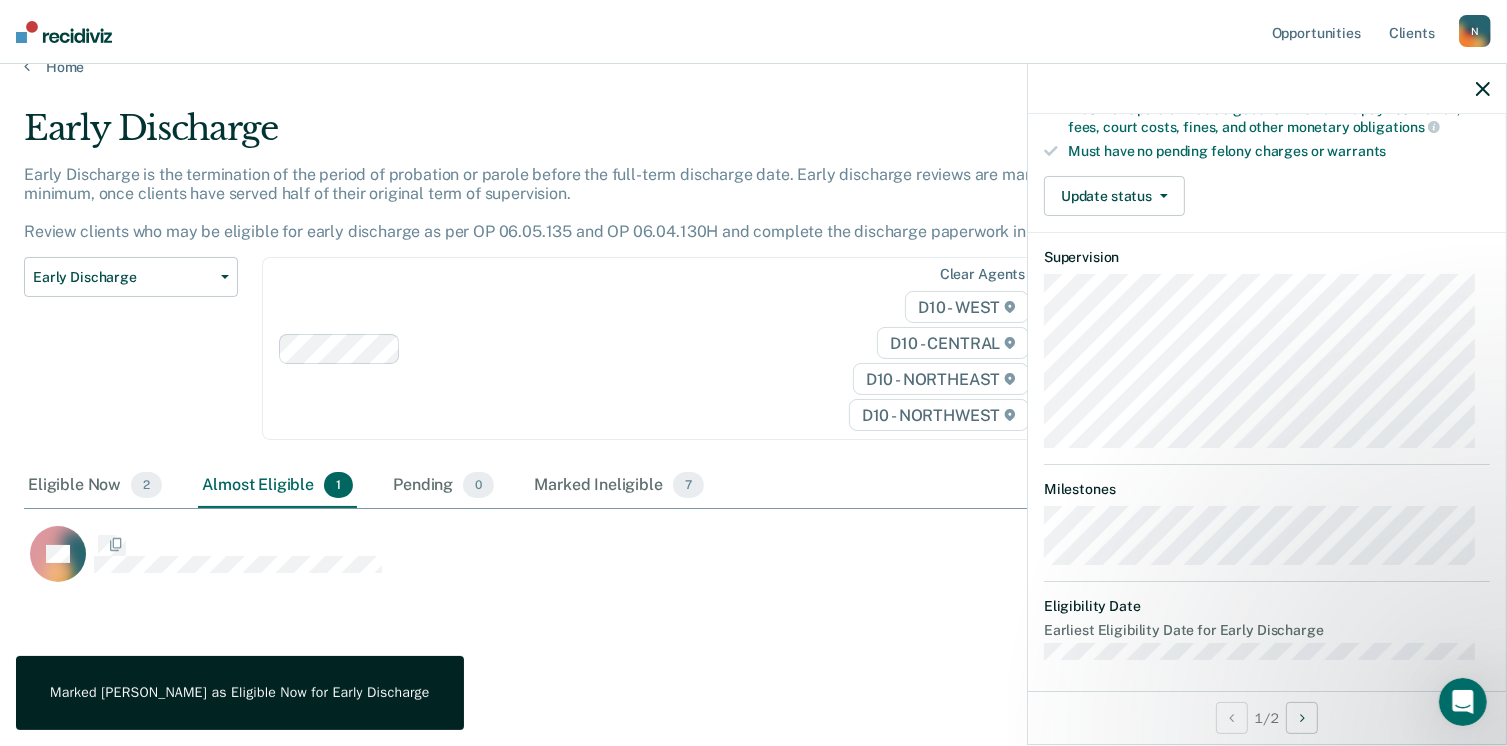 scroll, scrollTop: 0, scrollLeft: 0, axis: both 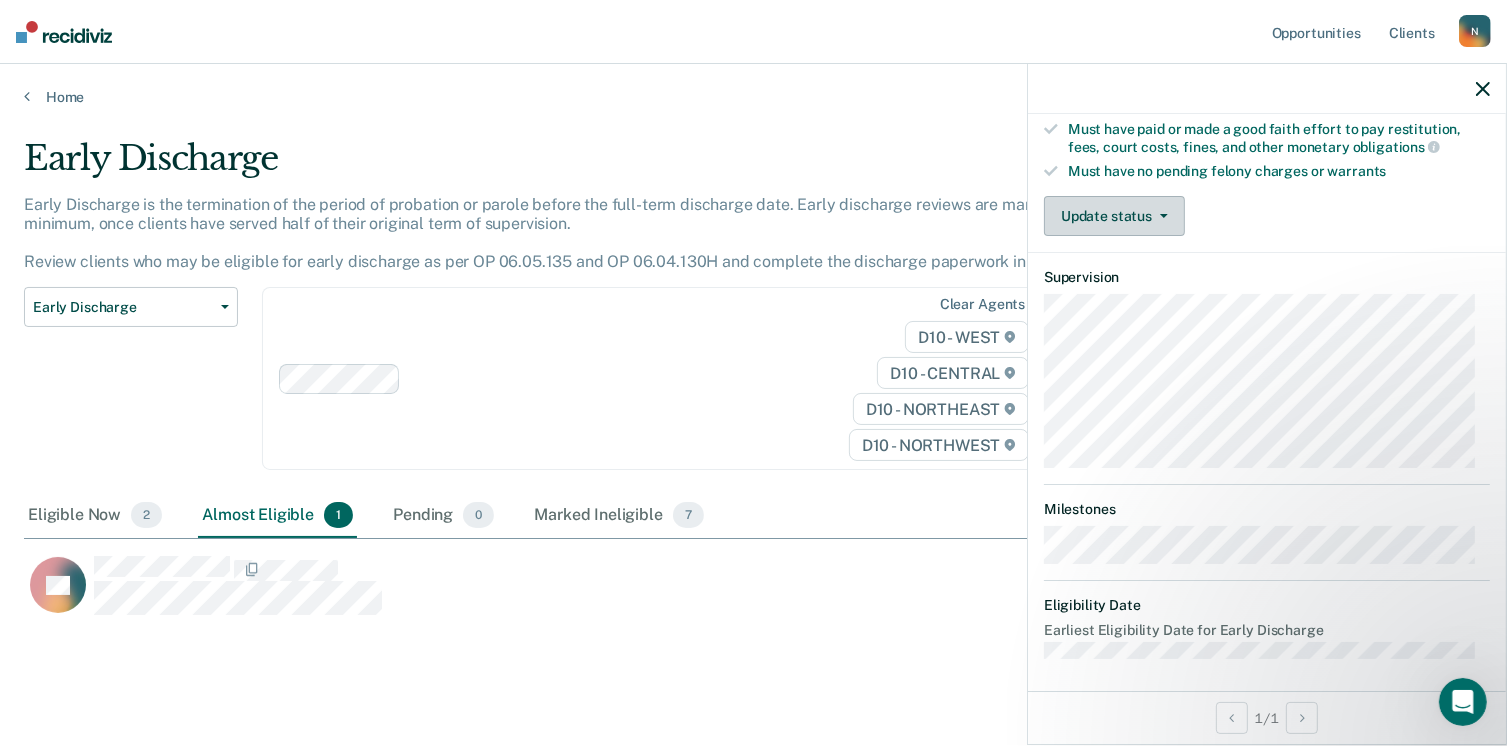 click on "Update status" at bounding box center [1114, 216] 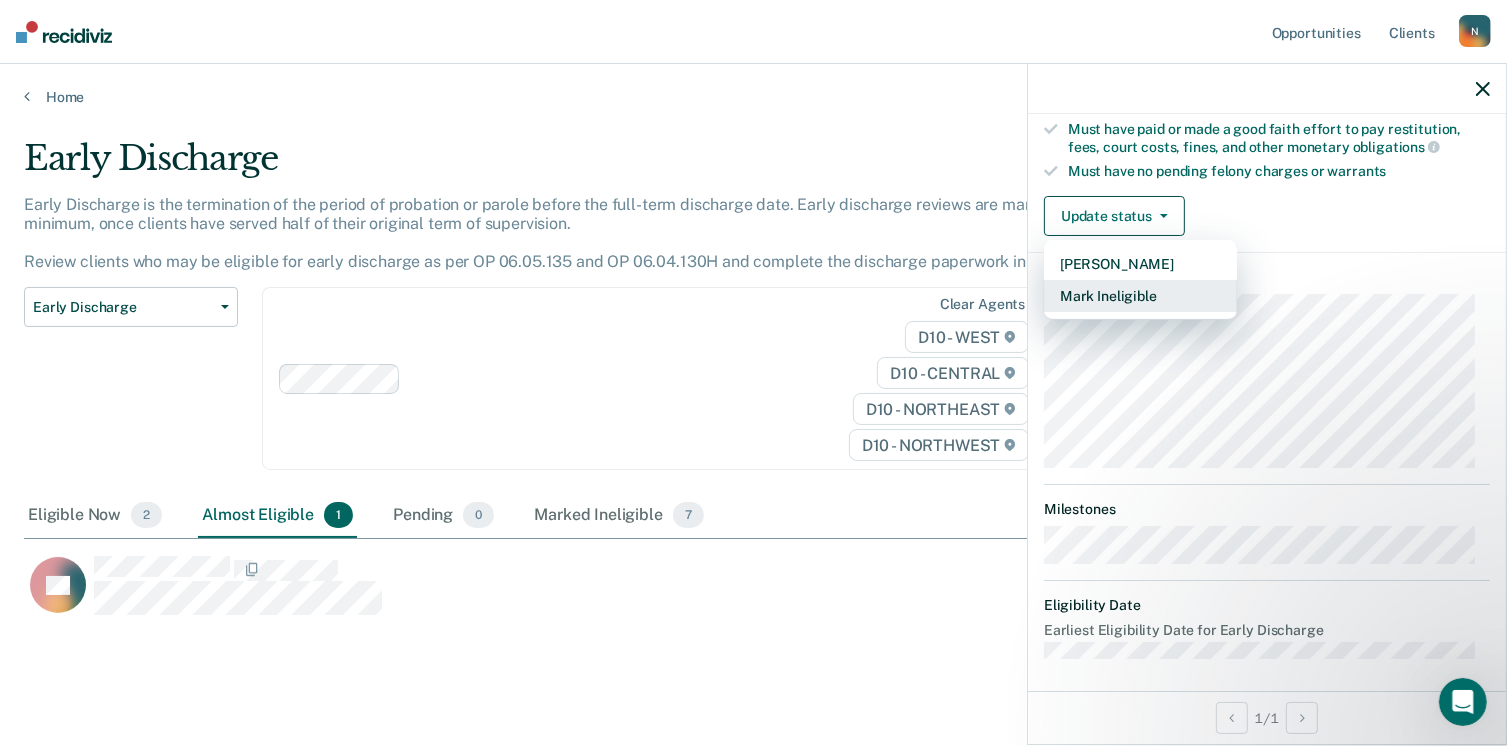 click on "Mark Ineligible" at bounding box center (1140, 296) 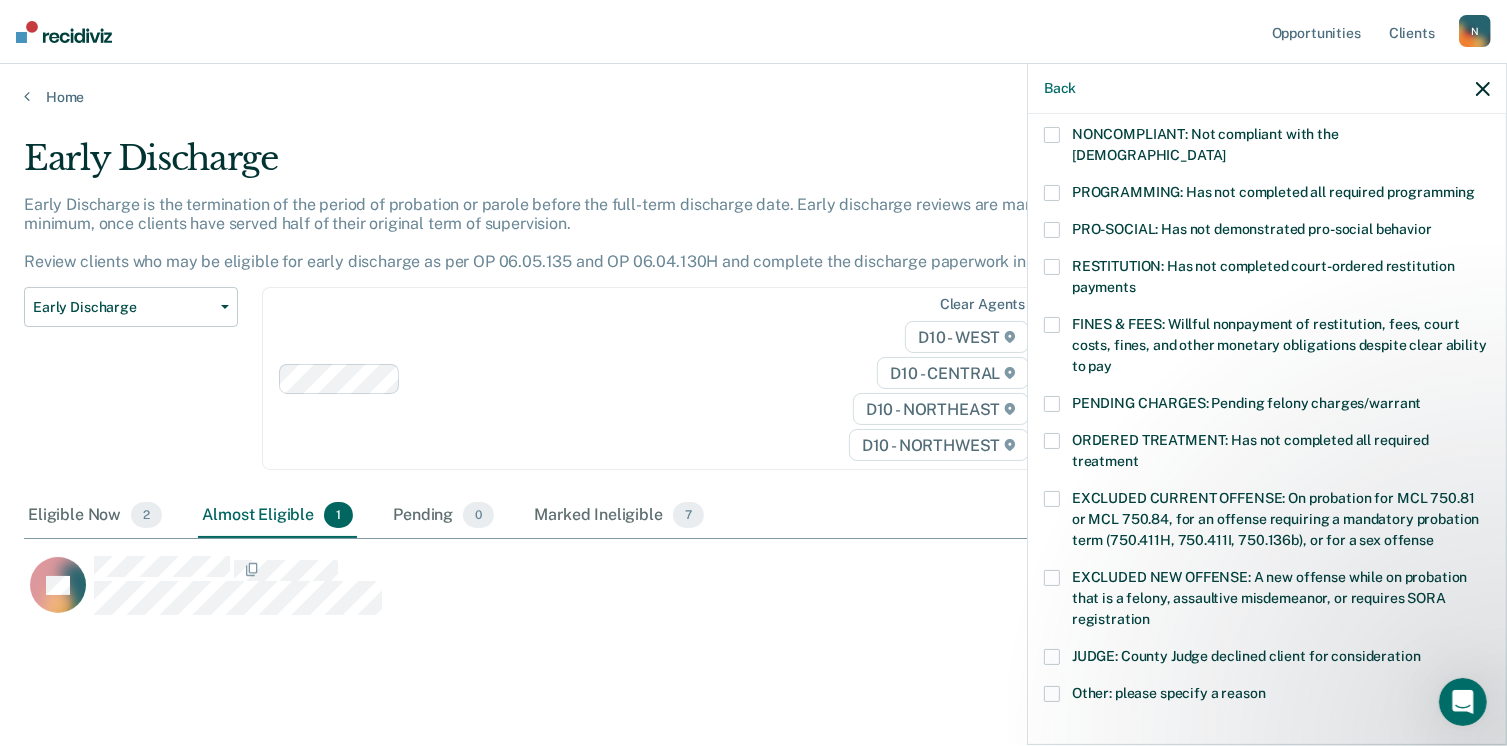 click at bounding box center (1052, 325) 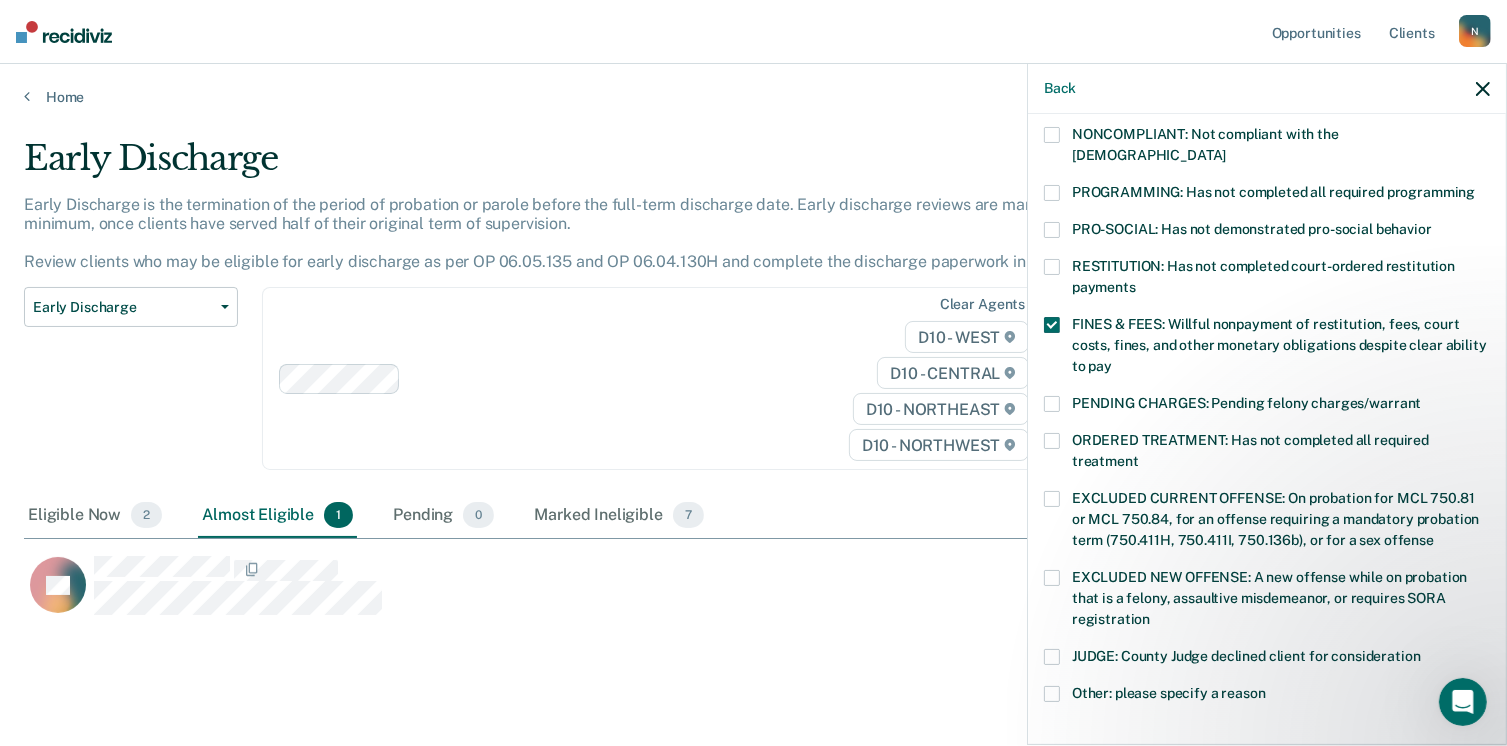 click at bounding box center [1052, 193] 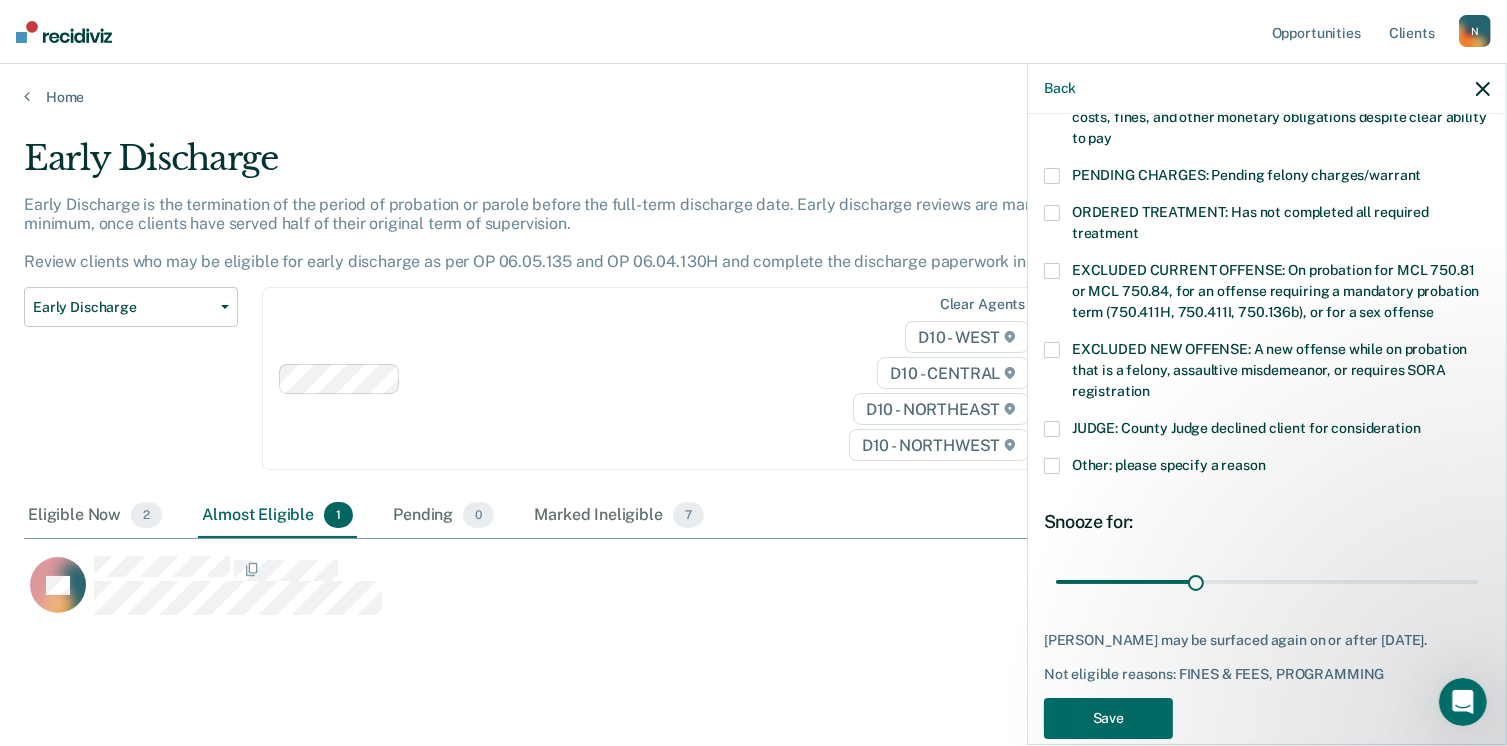 scroll, scrollTop: 647, scrollLeft: 0, axis: vertical 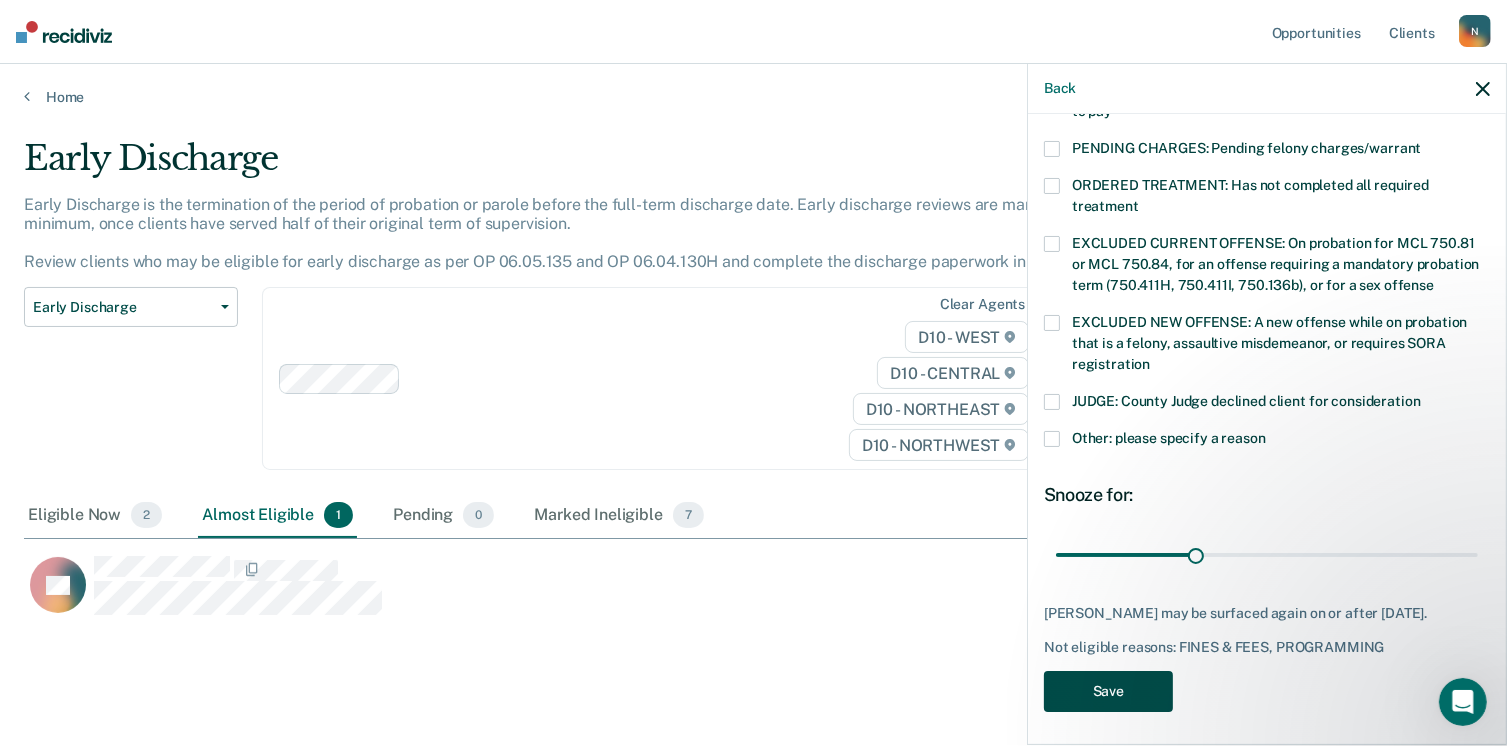 click on "Save" at bounding box center [1108, 691] 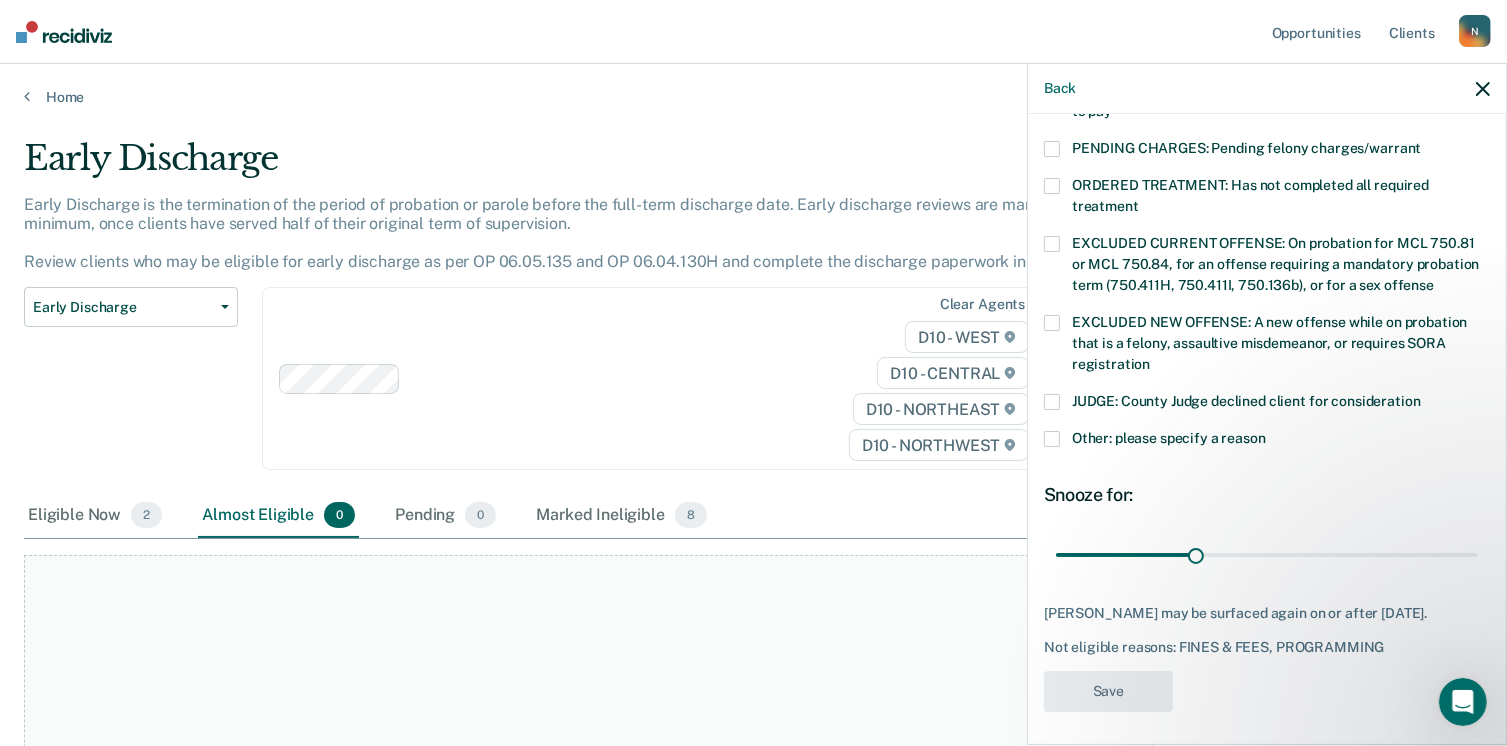 scroll, scrollTop: 540, scrollLeft: 0, axis: vertical 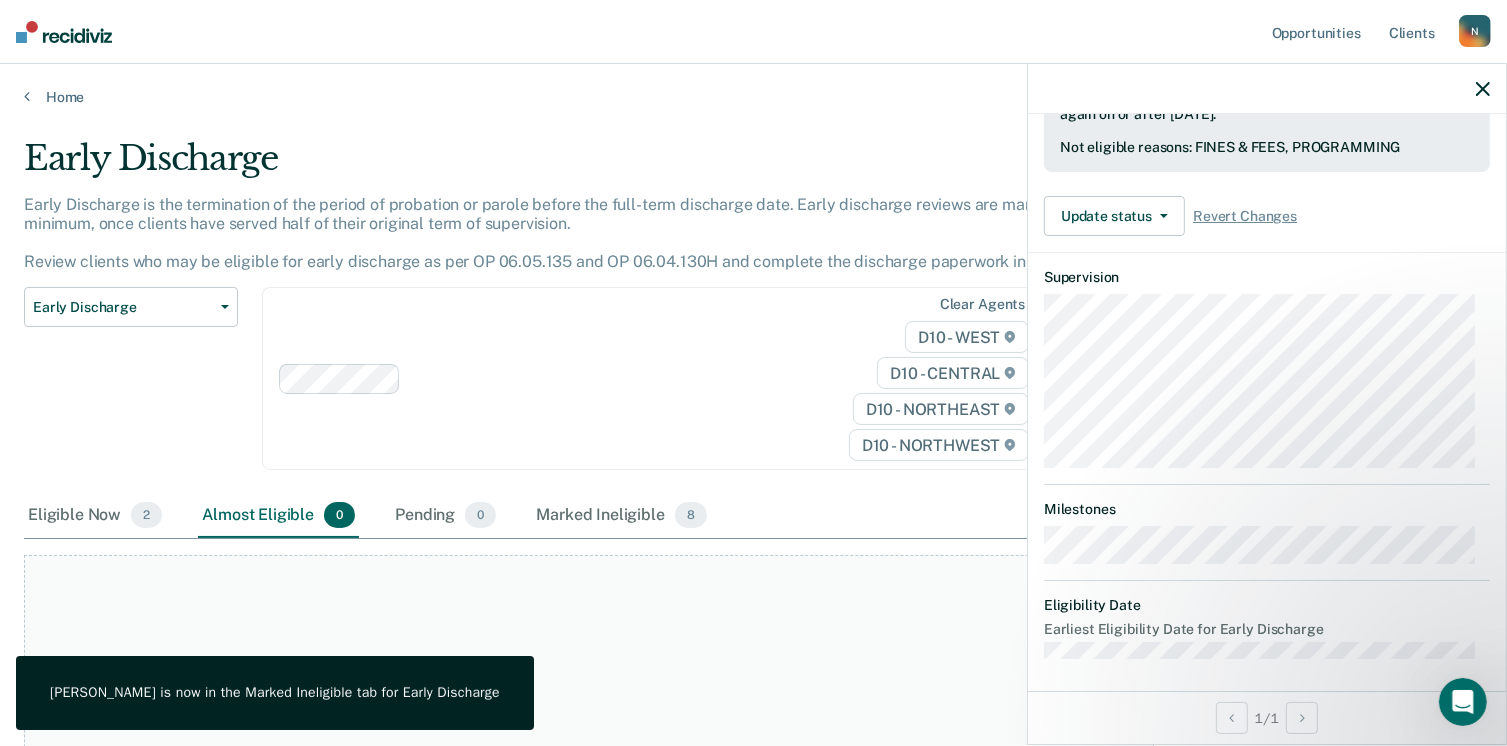 click at bounding box center [1267, 89] 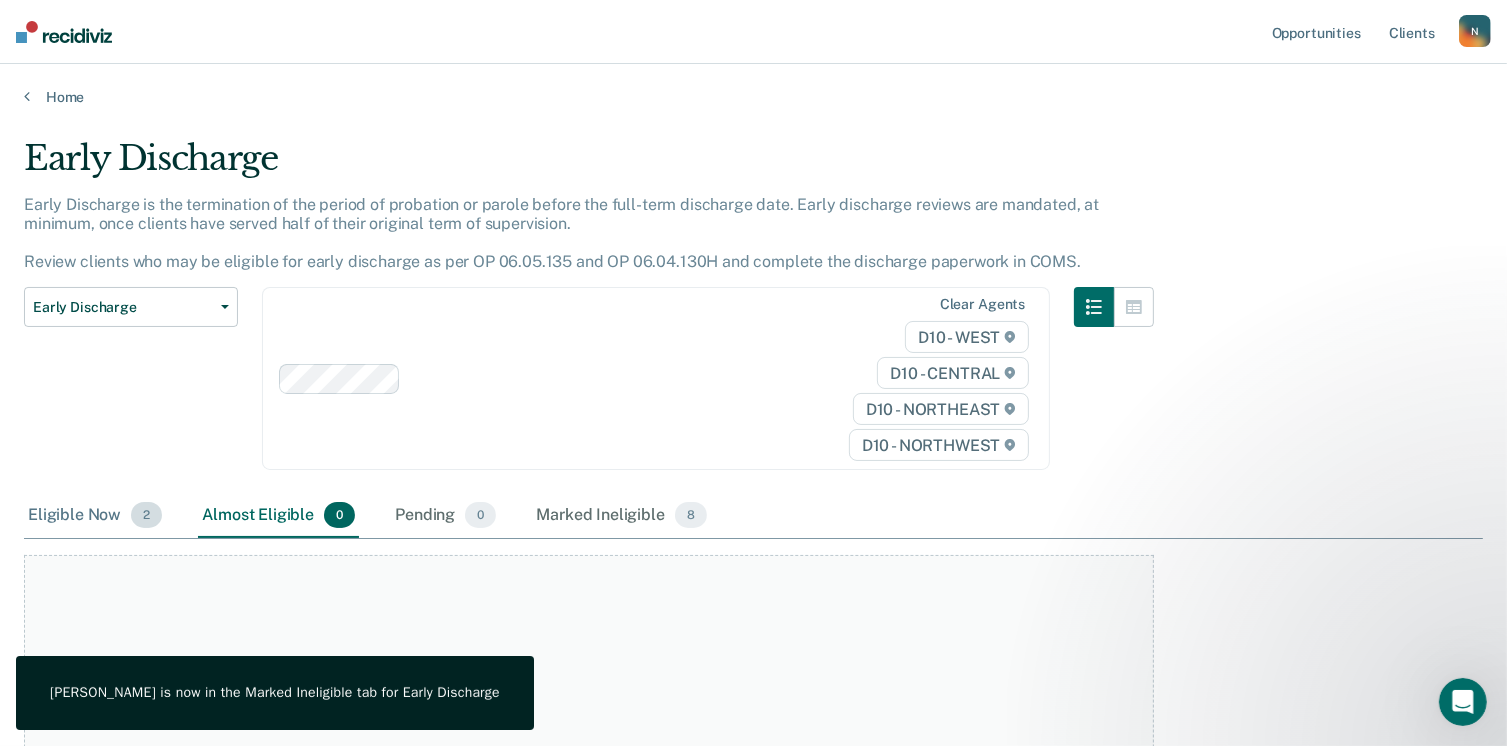 click on "Eligible Now 2" at bounding box center (95, 516) 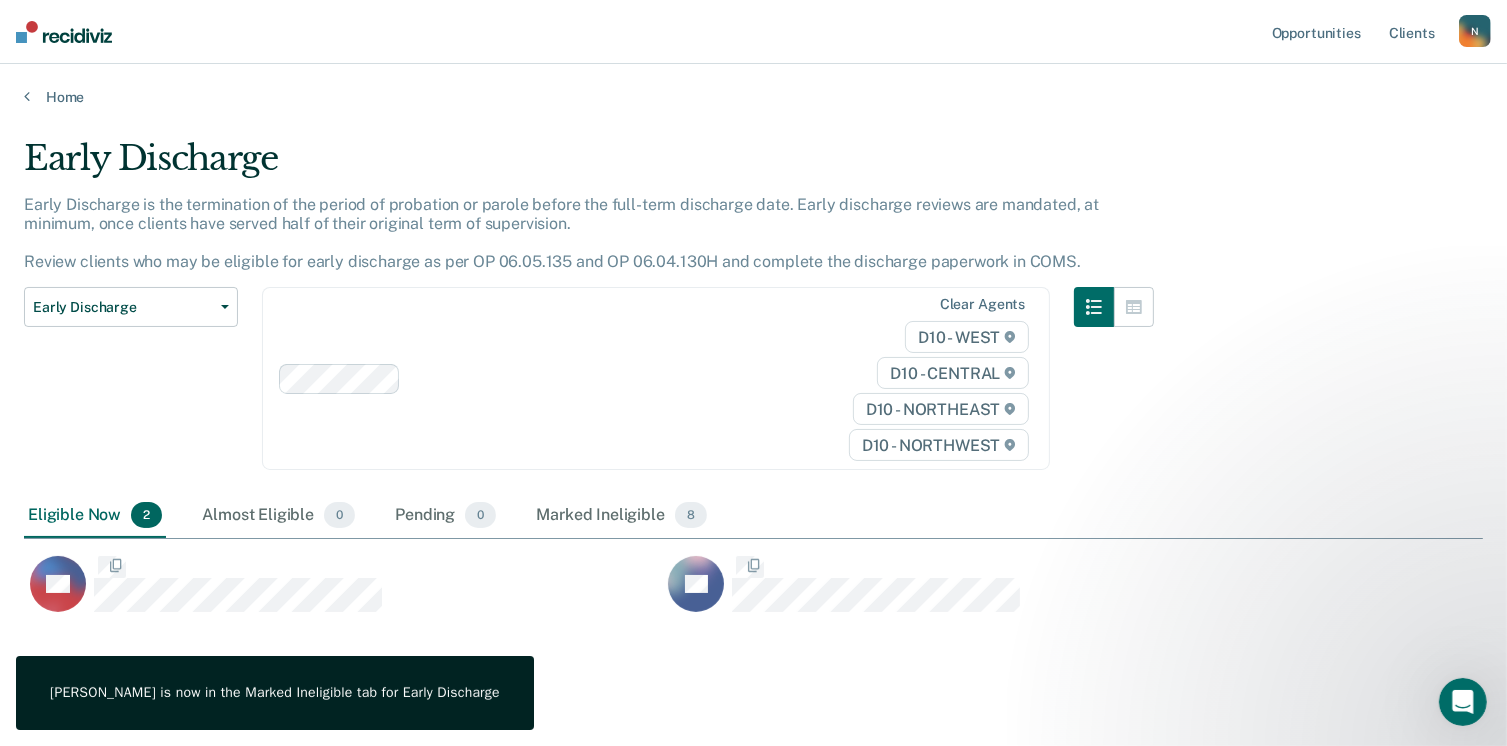 scroll, scrollTop: 16, scrollLeft: 16, axis: both 